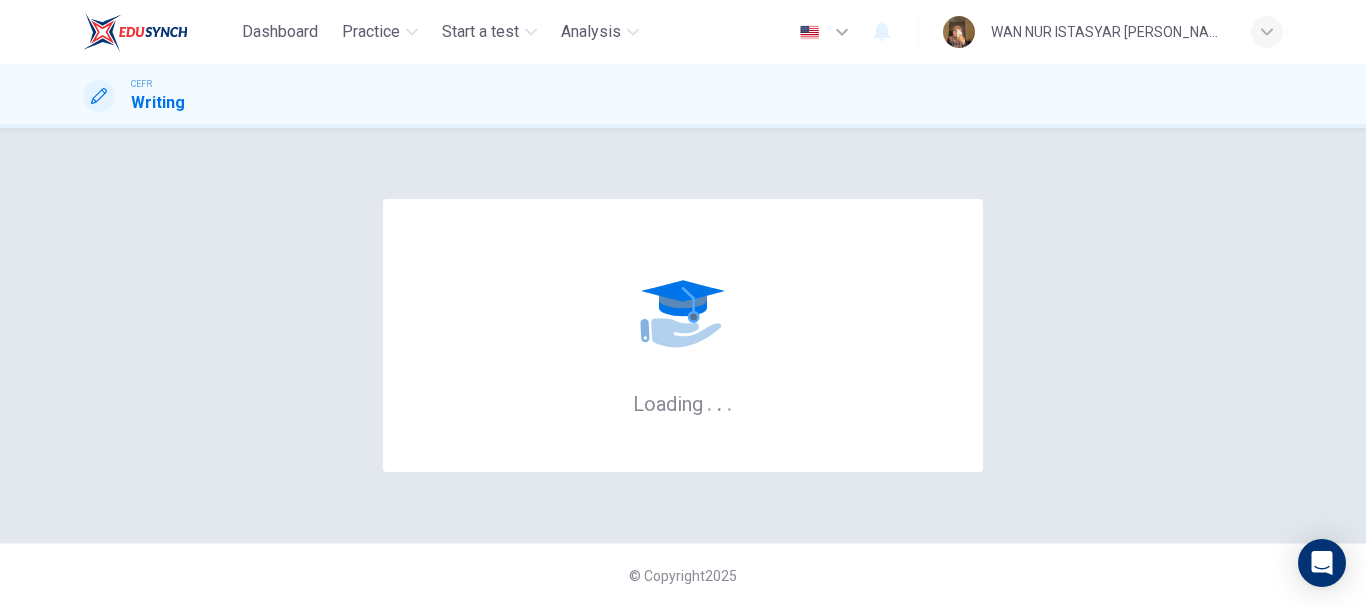 scroll, scrollTop: 0, scrollLeft: 0, axis: both 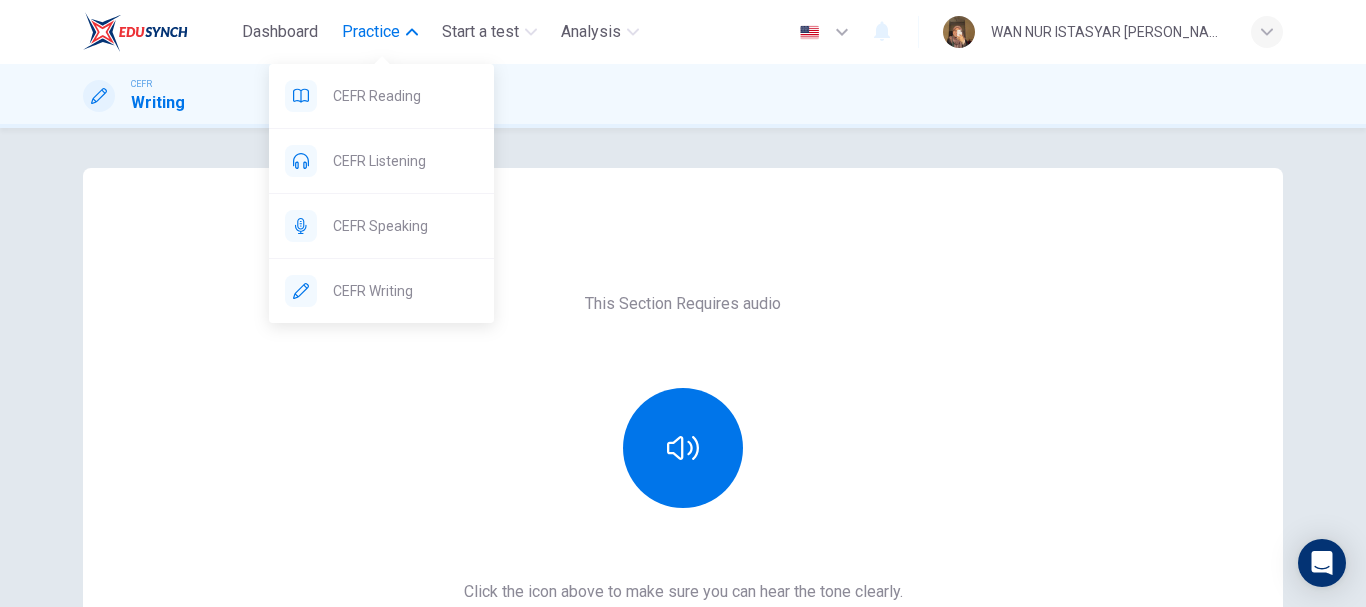 click on "Practice" at bounding box center [371, 32] 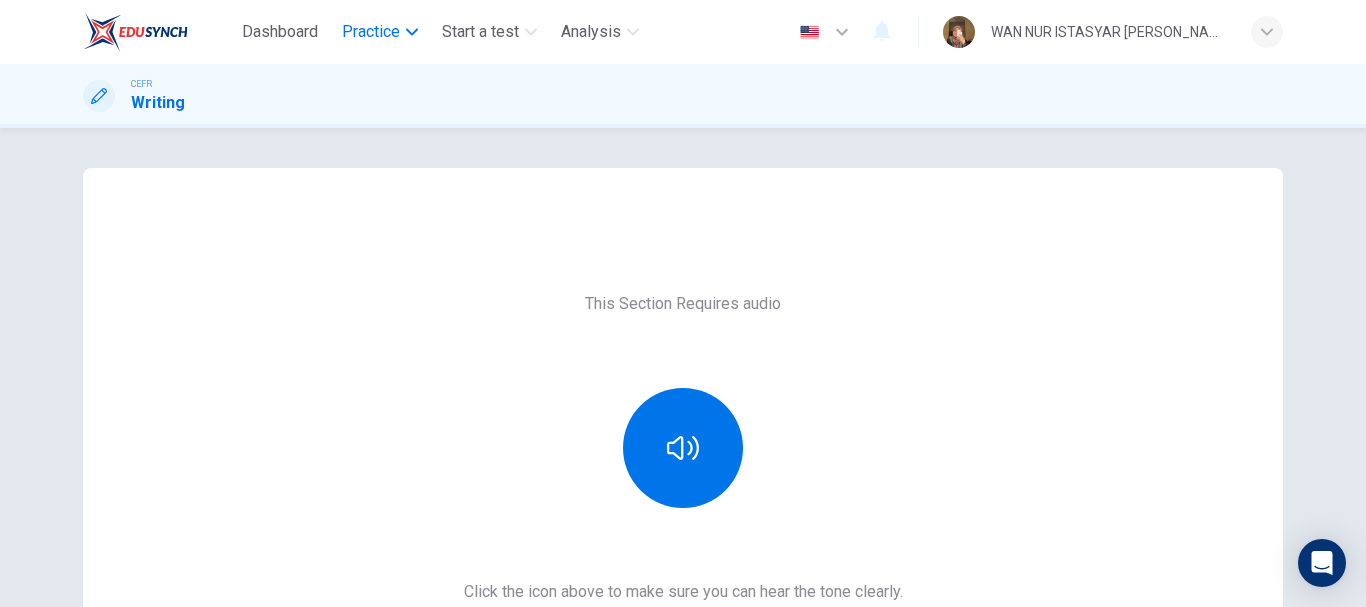click on "Practice" at bounding box center (371, 32) 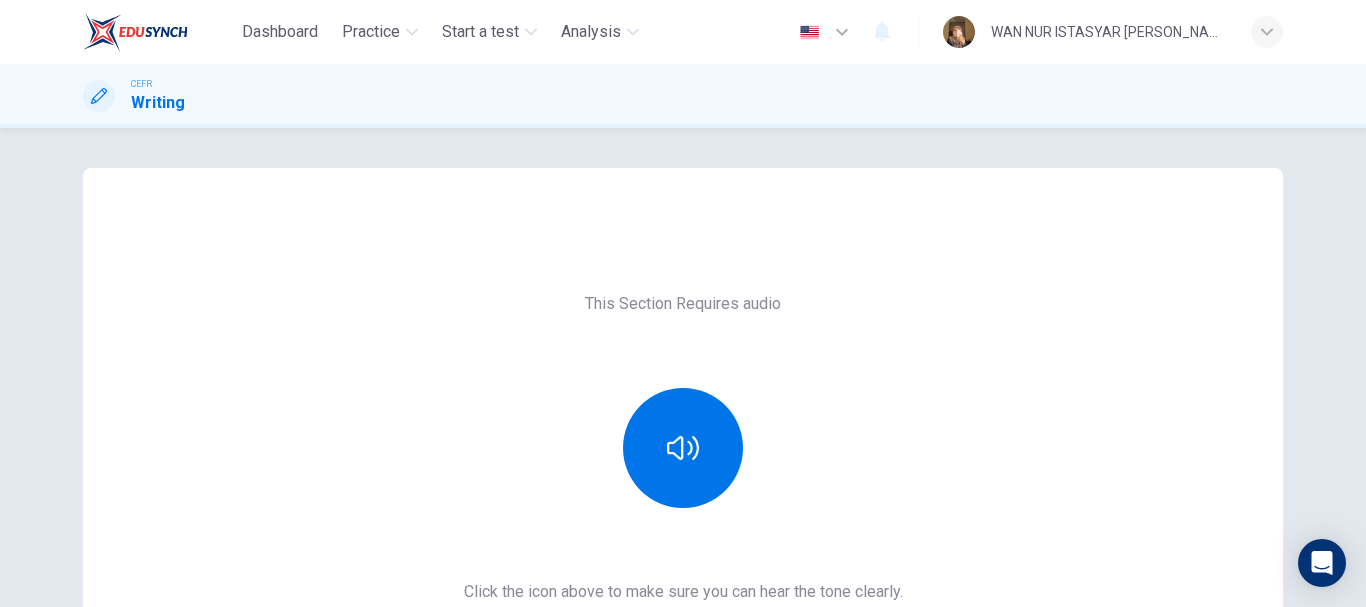 click on "This Section Requires audio Click the icon above to make sure you can hear the tone clearly. For the best performance, use   Google Chrome Sounds good!" at bounding box center (683, 515) 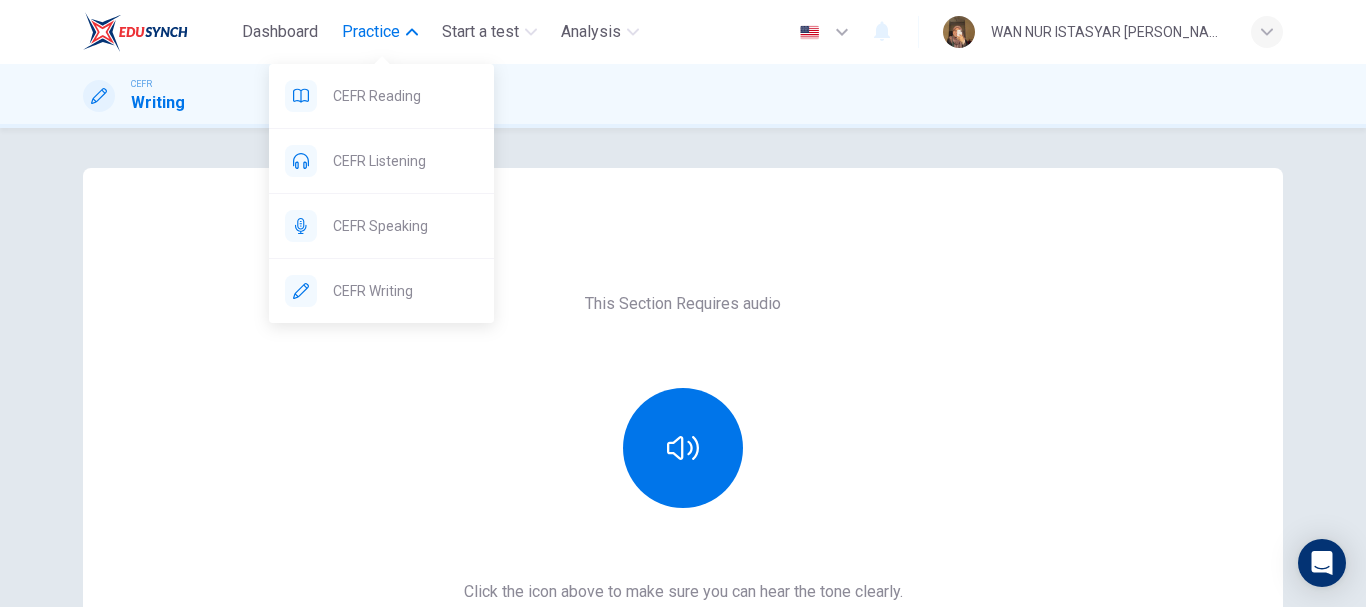 click on "Practice" at bounding box center [371, 32] 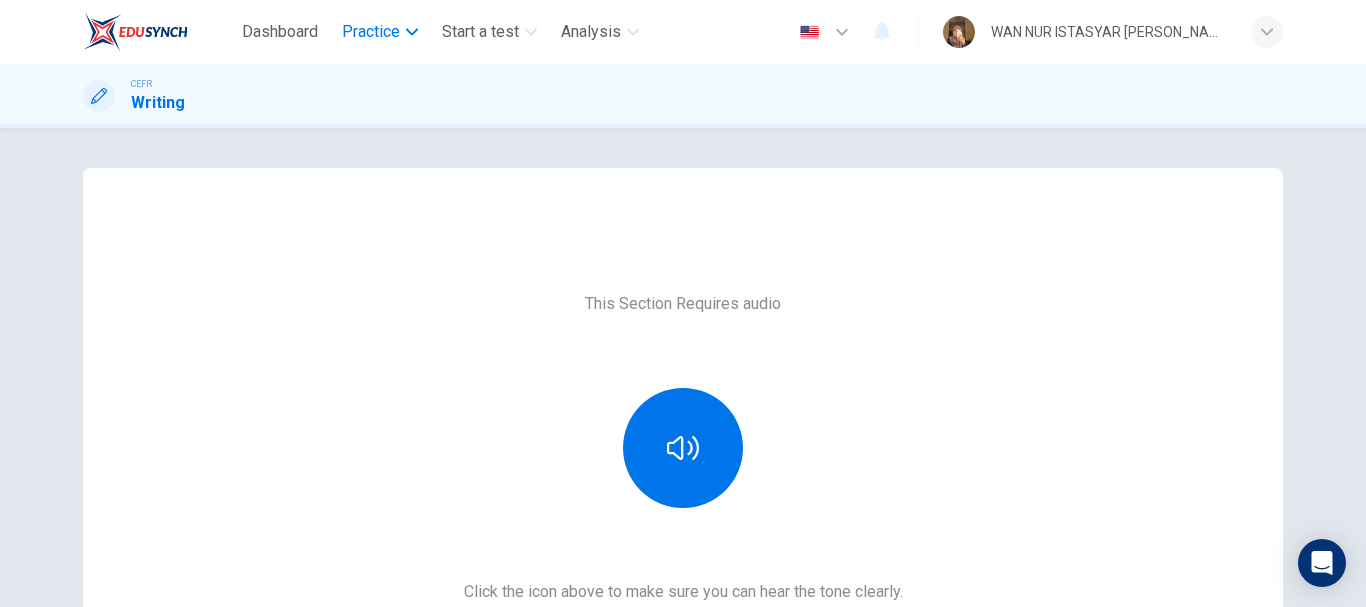 click on "Practice" at bounding box center [371, 32] 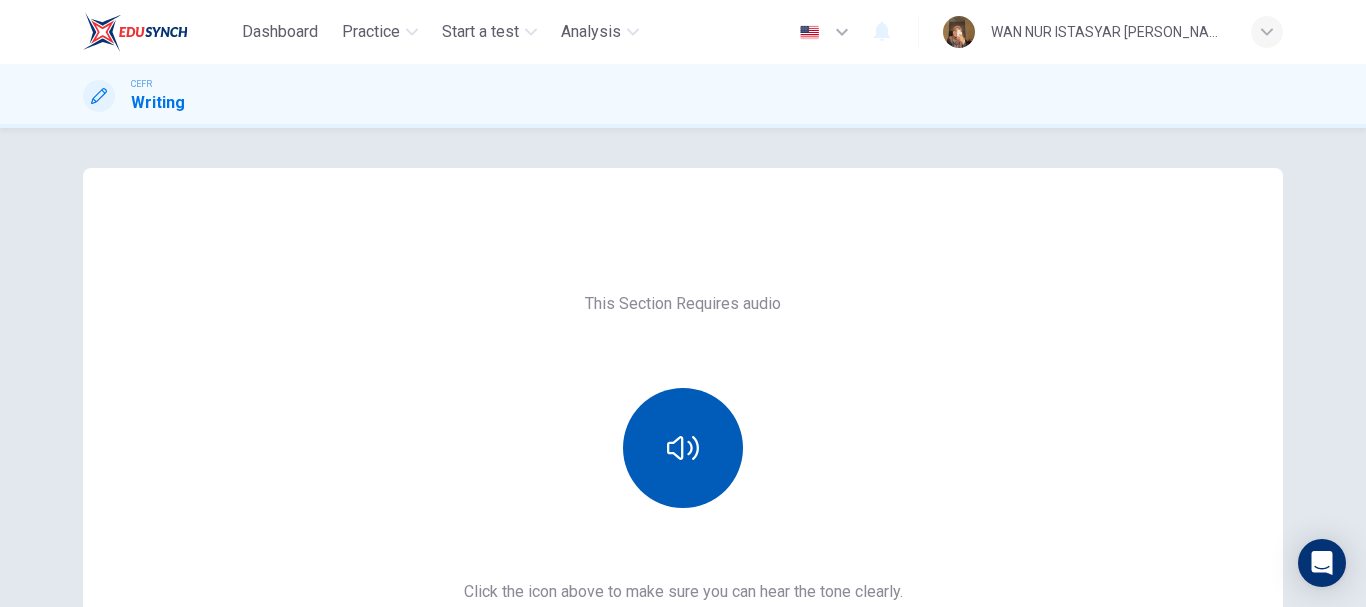 click at bounding box center (683, 448) 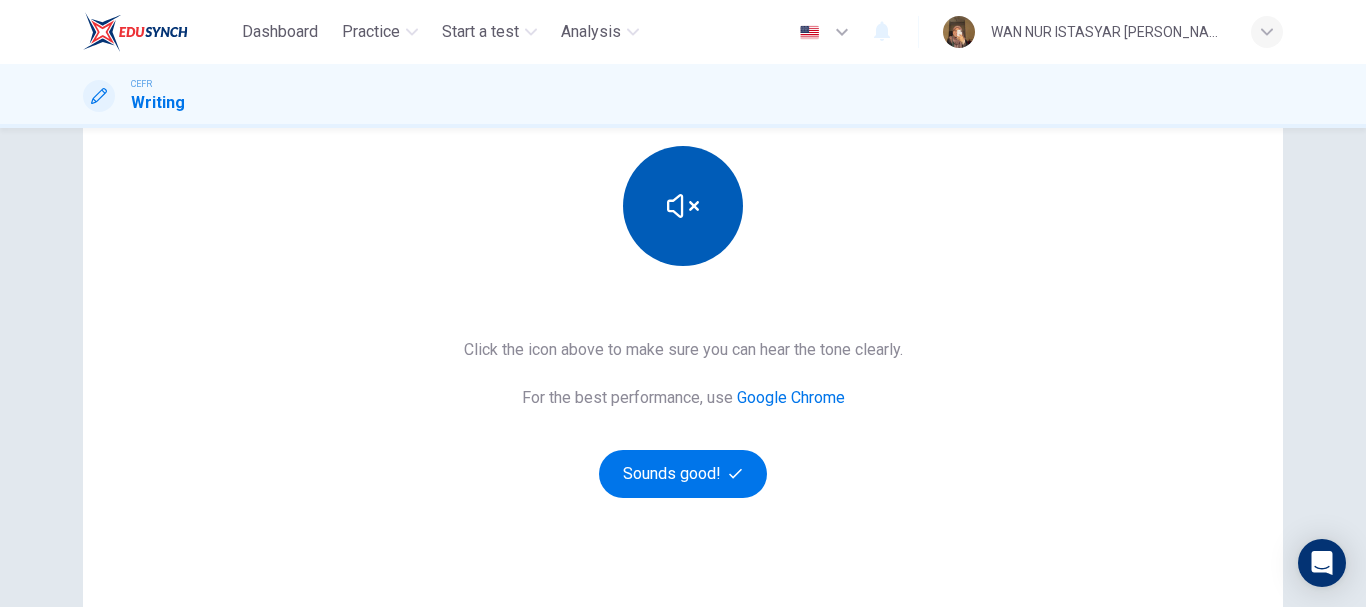 scroll, scrollTop: 300, scrollLeft: 0, axis: vertical 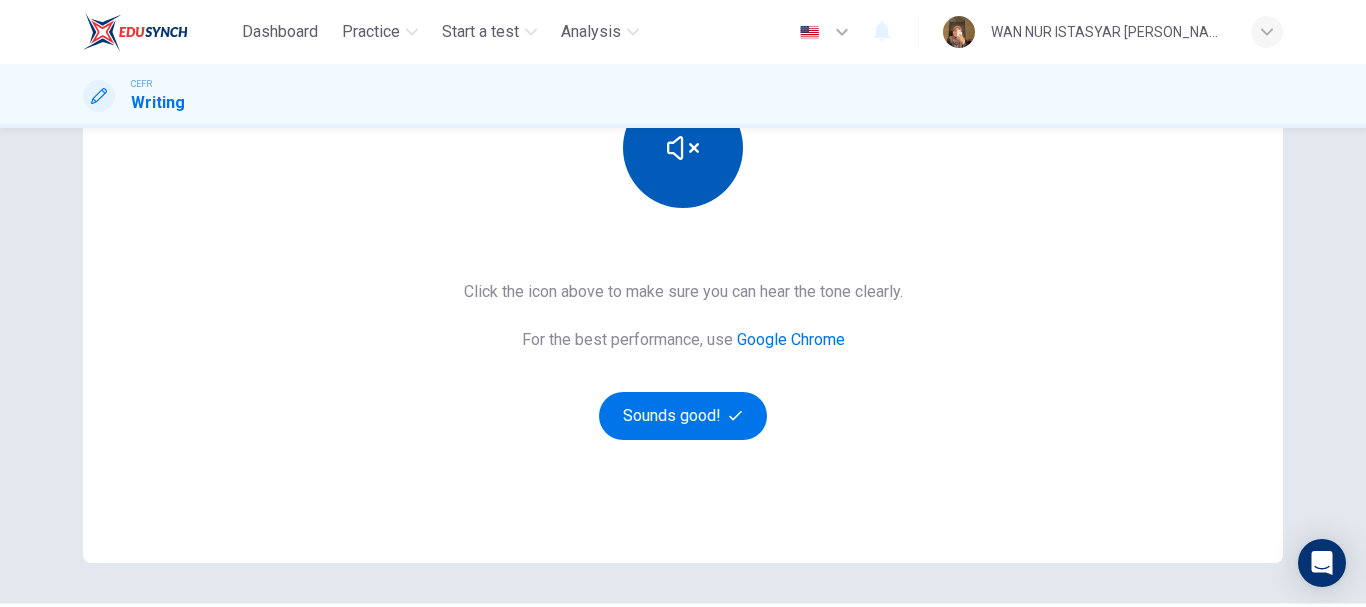 click on "Sounds good!" at bounding box center [683, 416] 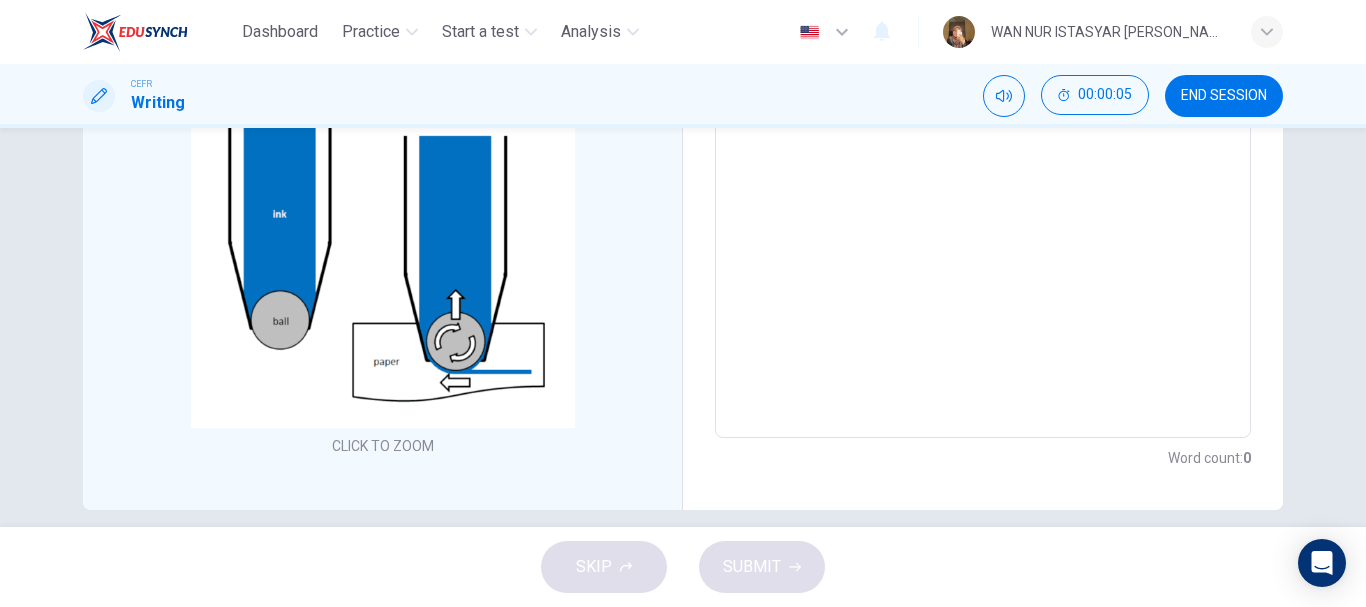 scroll, scrollTop: 376, scrollLeft: 0, axis: vertical 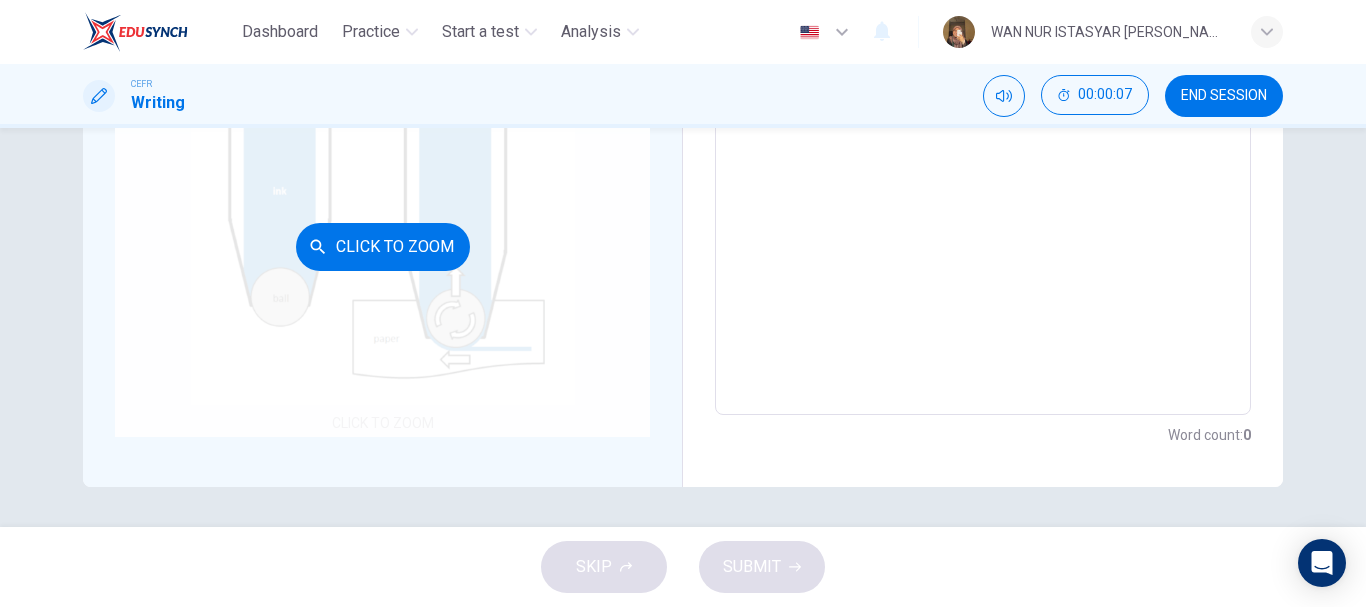 click on "Click to Zoom" at bounding box center [383, 247] 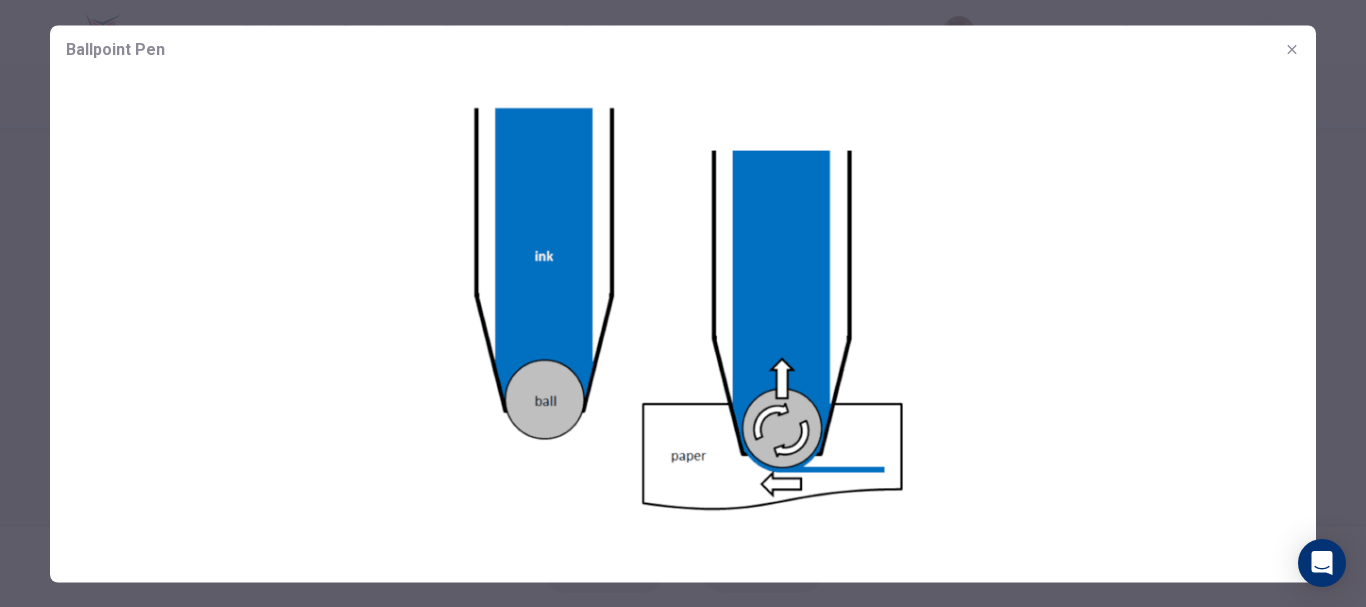 click at bounding box center [683, 303] 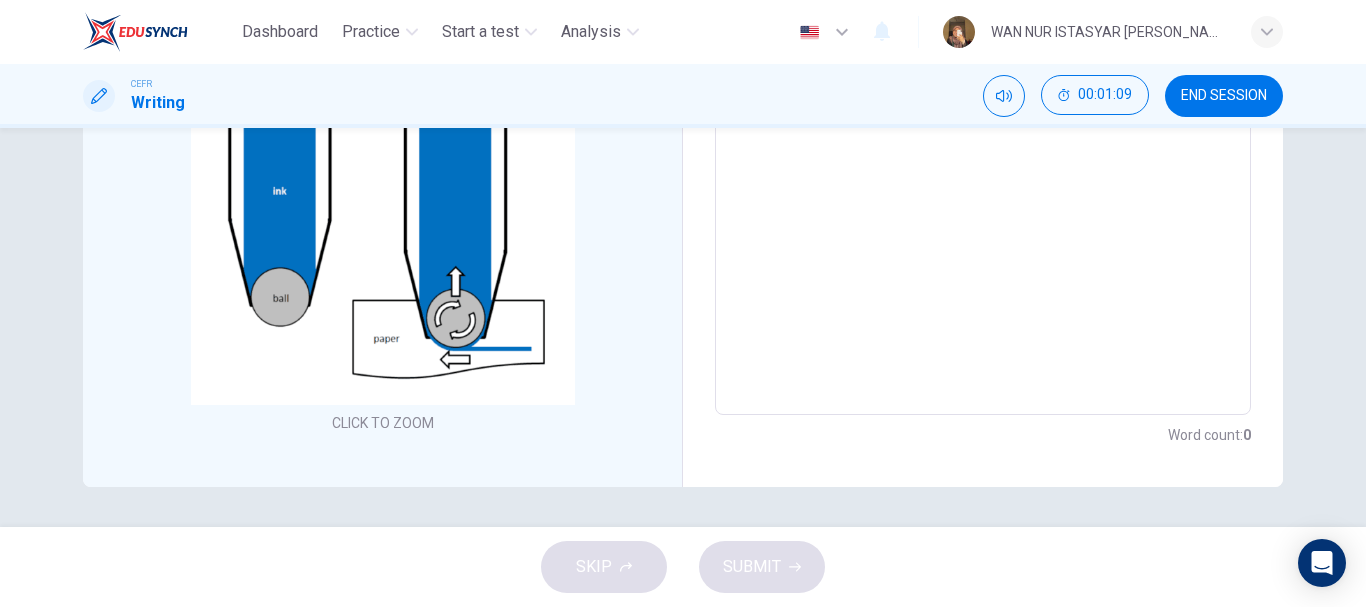 scroll, scrollTop: 0, scrollLeft: 0, axis: both 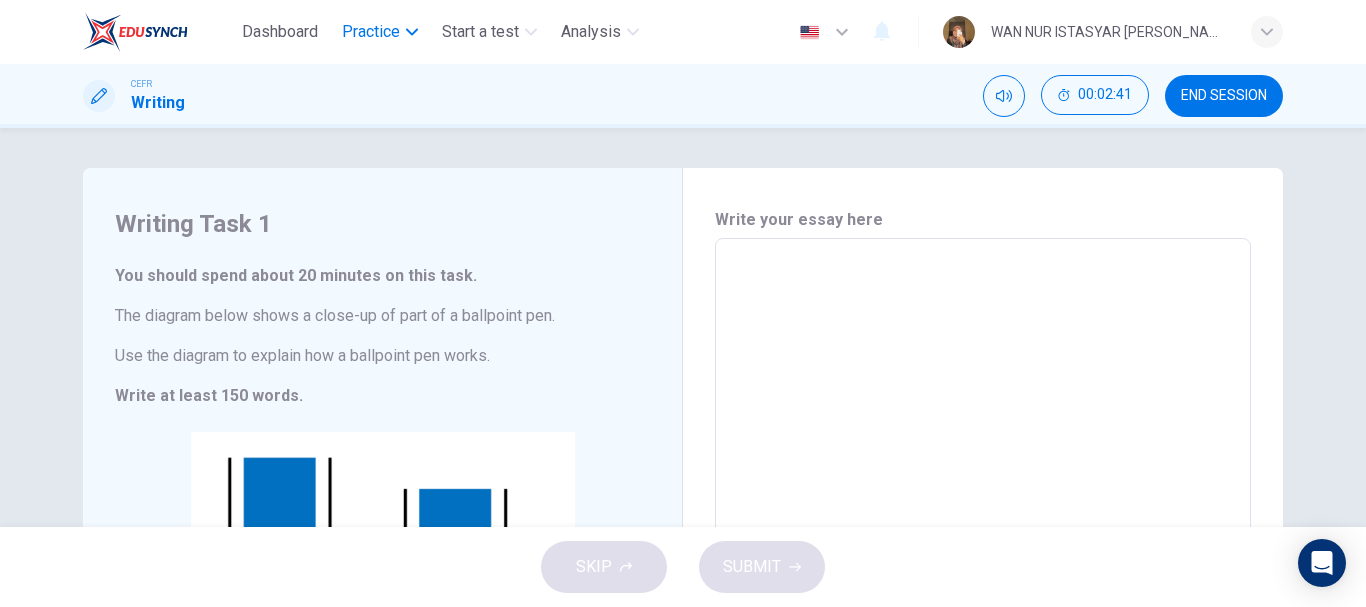 click on "Practice" at bounding box center (371, 32) 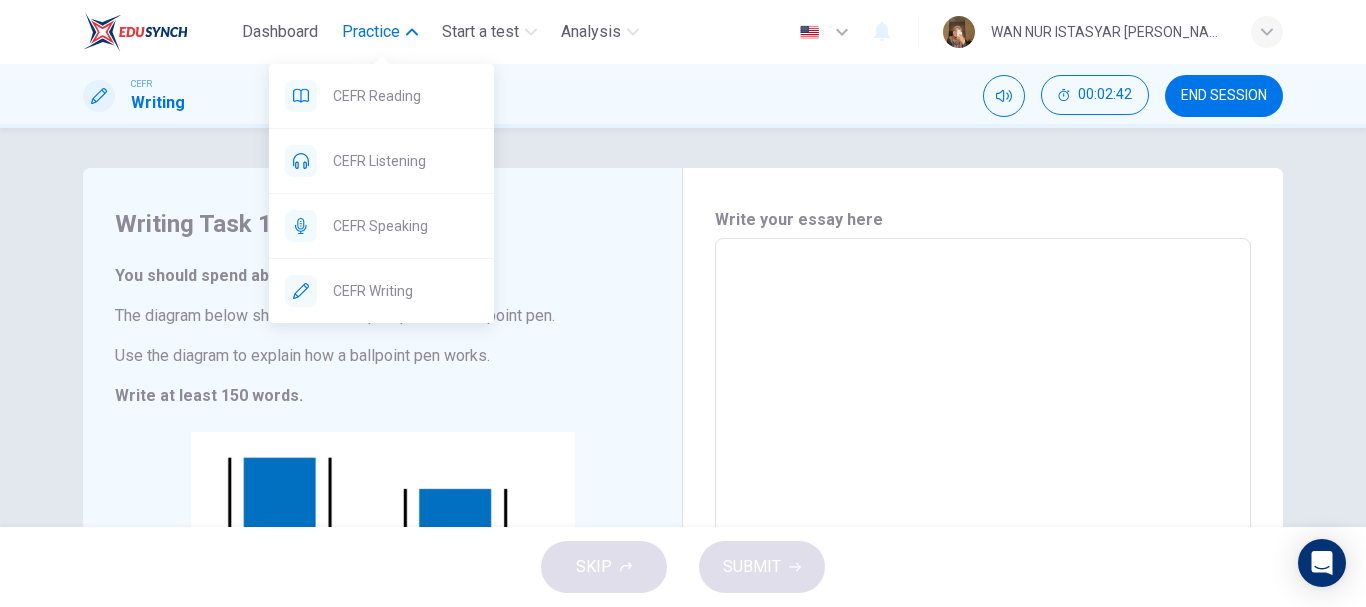 click on "Practice" at bounding box center [380, 32] 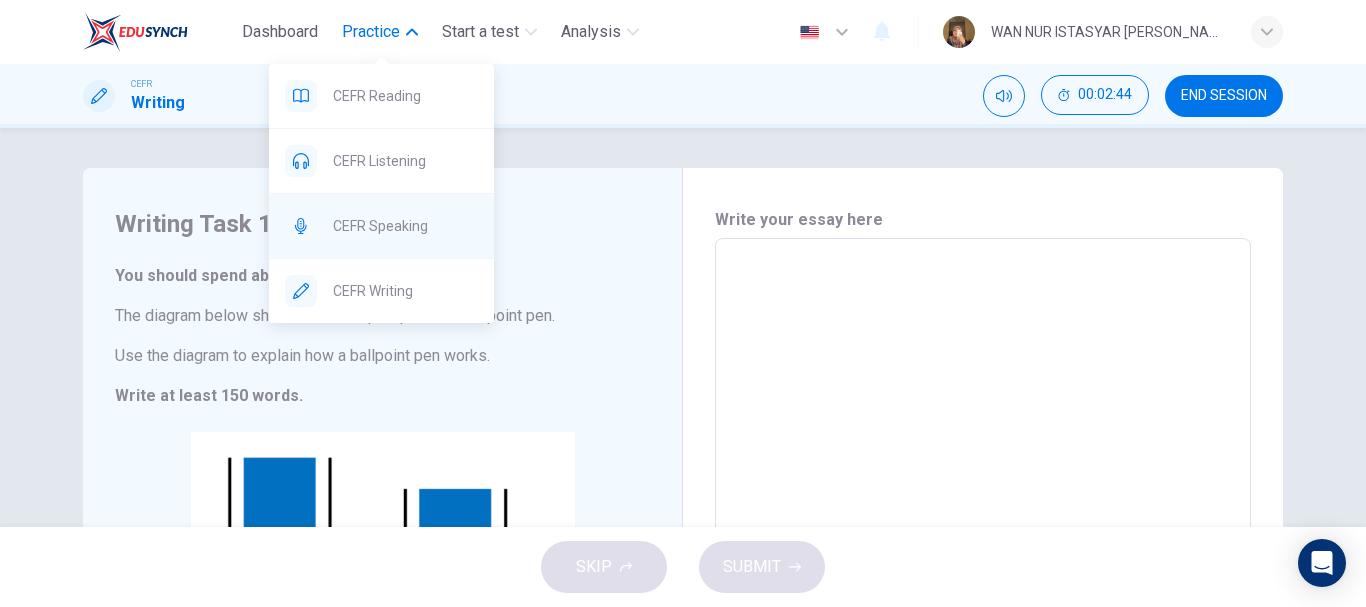 click on "CEFR Speaking" at bounding box center (381, 226) 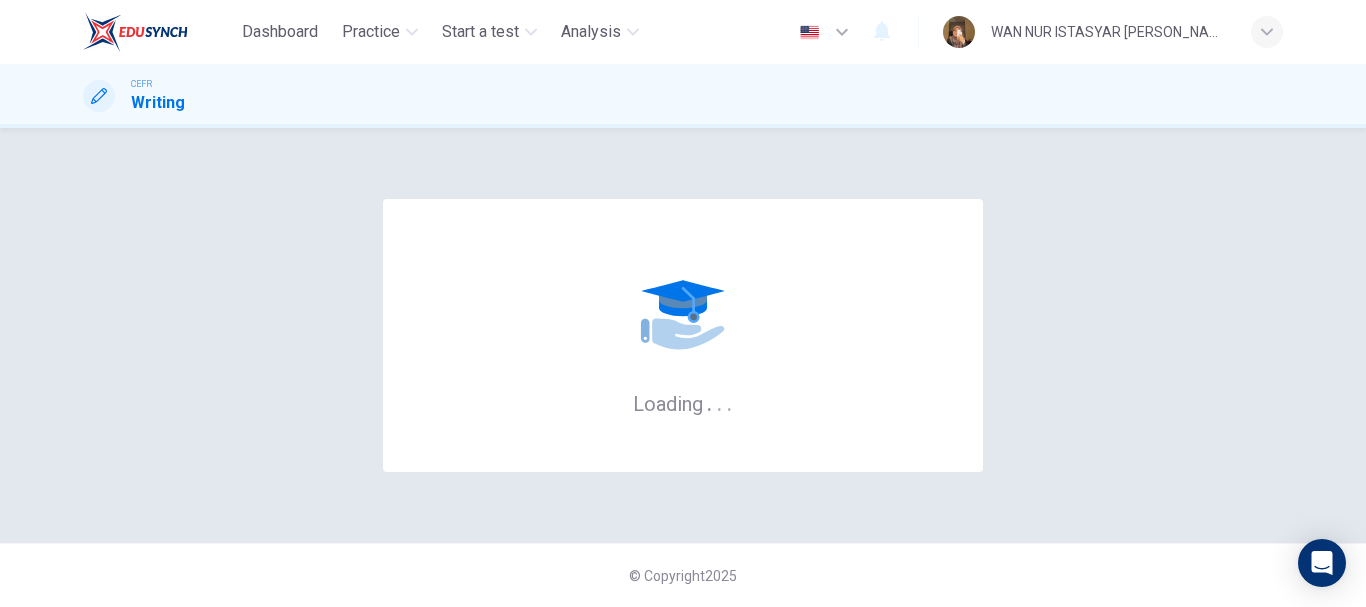 scroll, scrollTop: 0, scrollLeft: 0, axis: both 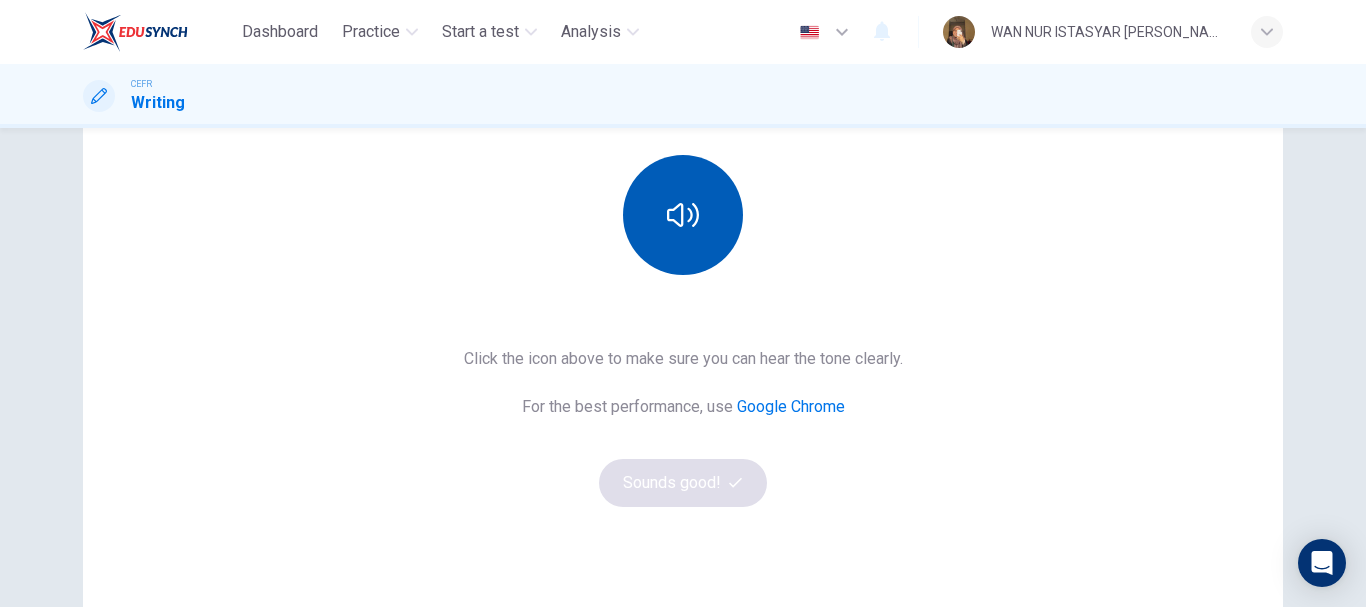 click at bounding box center [683, 215] 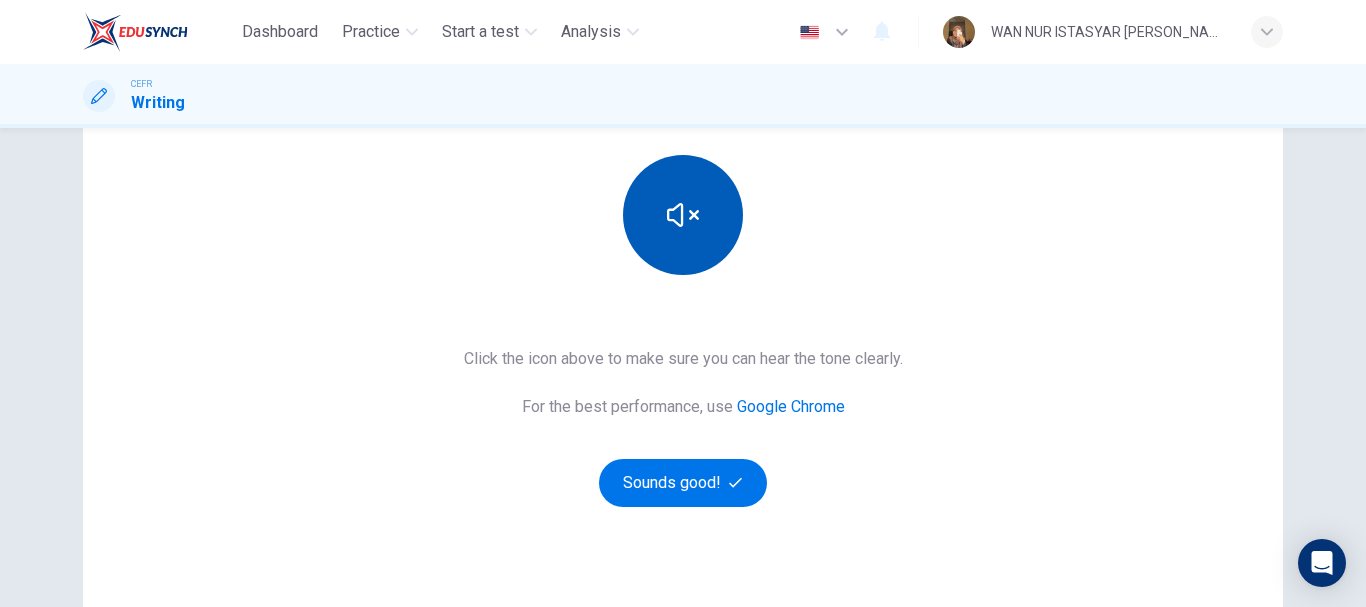 click at bounding box center (683, 215) 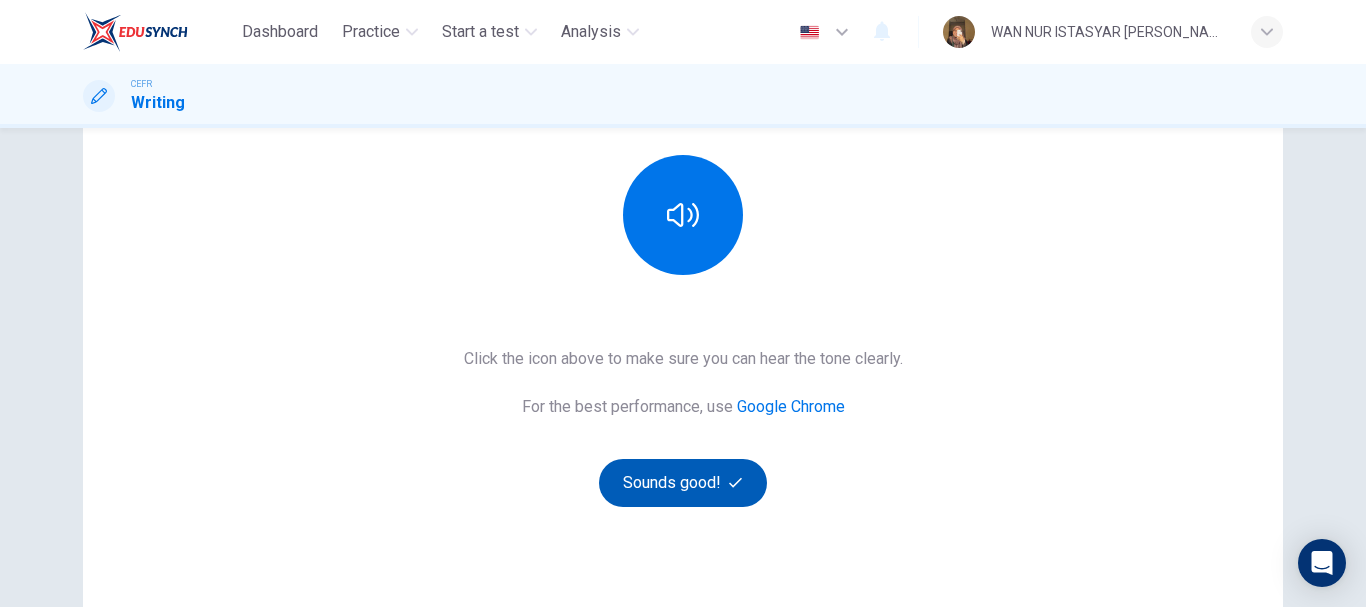 click on "Sounds good!" at bounding box center (683, 483) 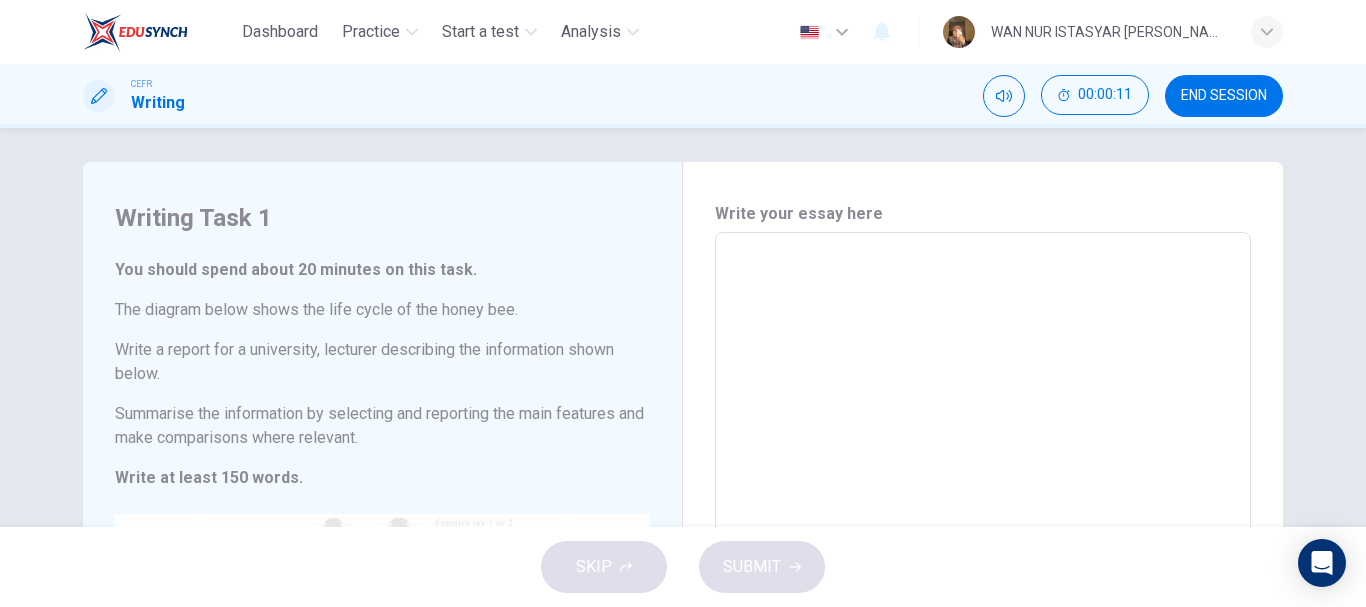 scroll, scrollTop: 0, scrollLeft: 0, axis: both 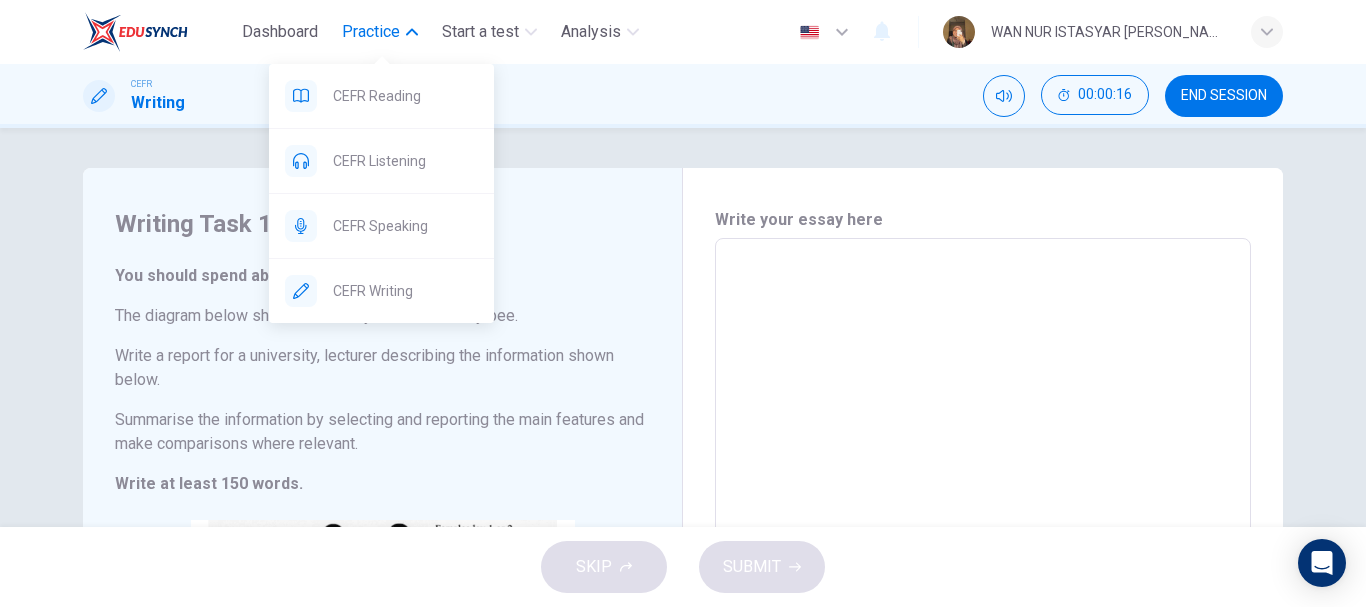 click on "Practice" at bounding box center (371, 32) 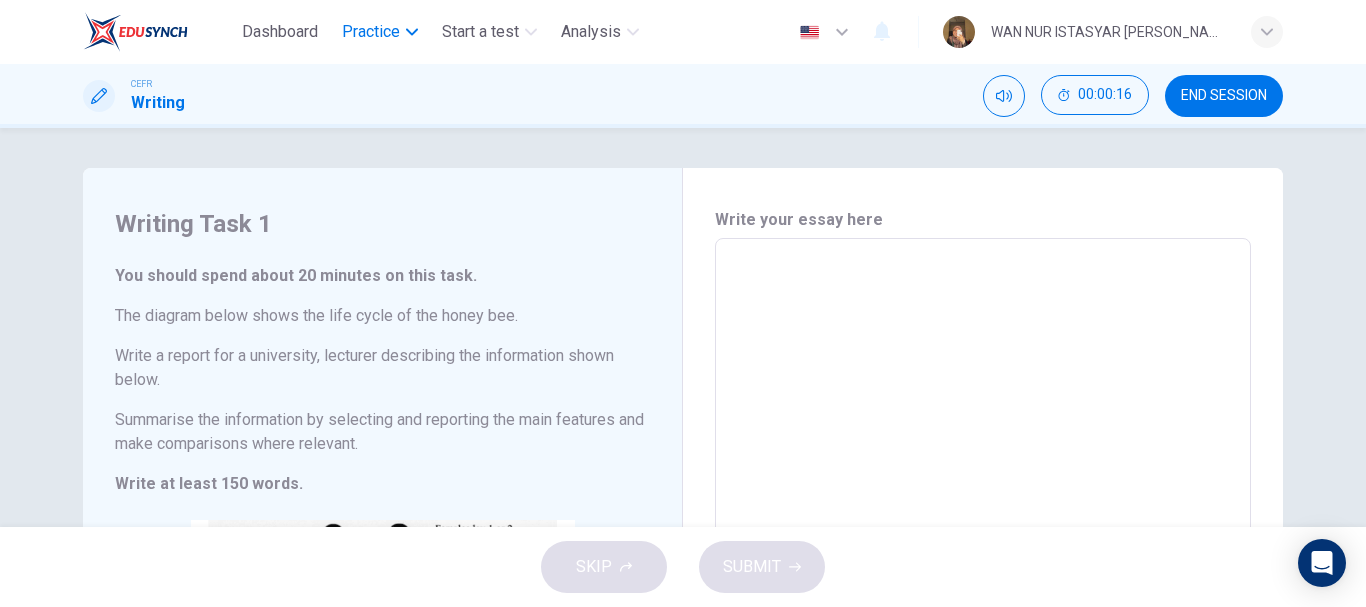 click on "Practice" at bounding box center (371, 32) 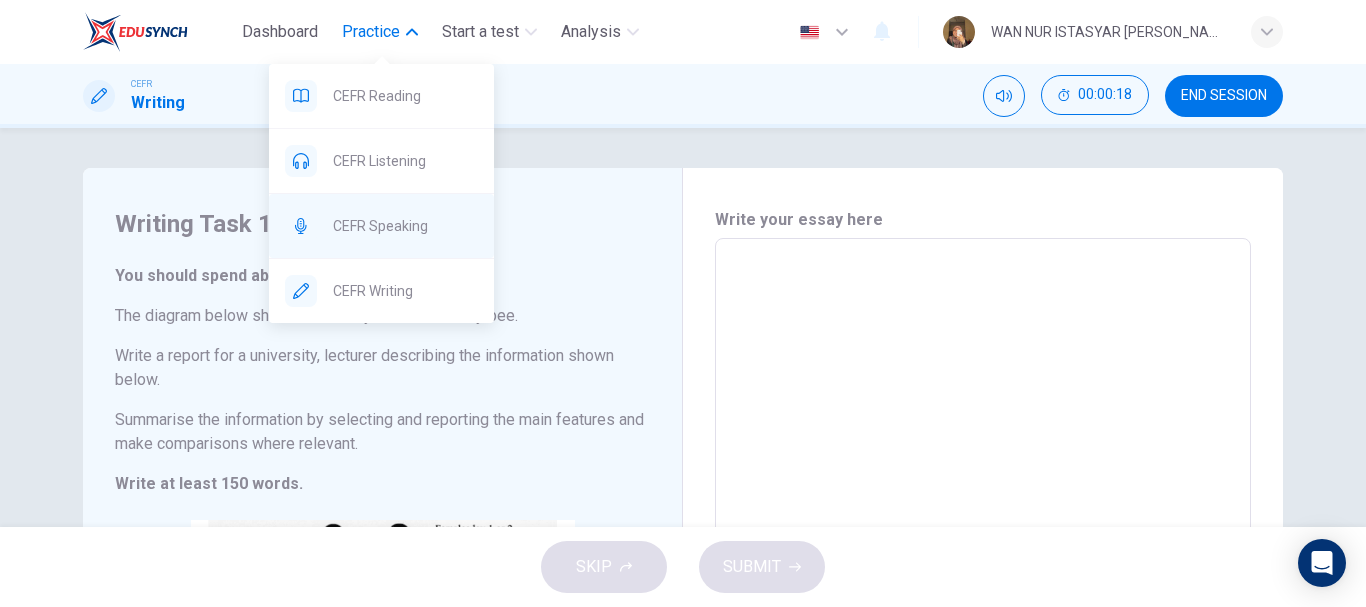 click on "CEFR Speaking" at bounding box center [405, 226] 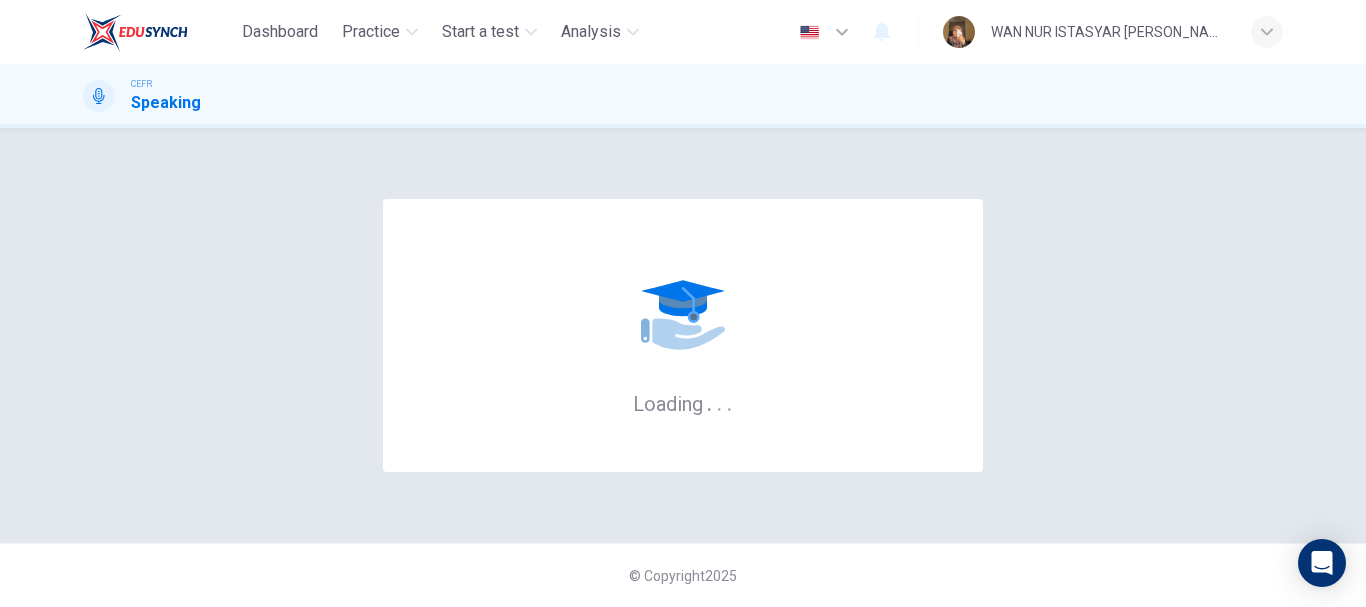 scroll, scrollTop: 0, scrollLeft: 0, axis: both 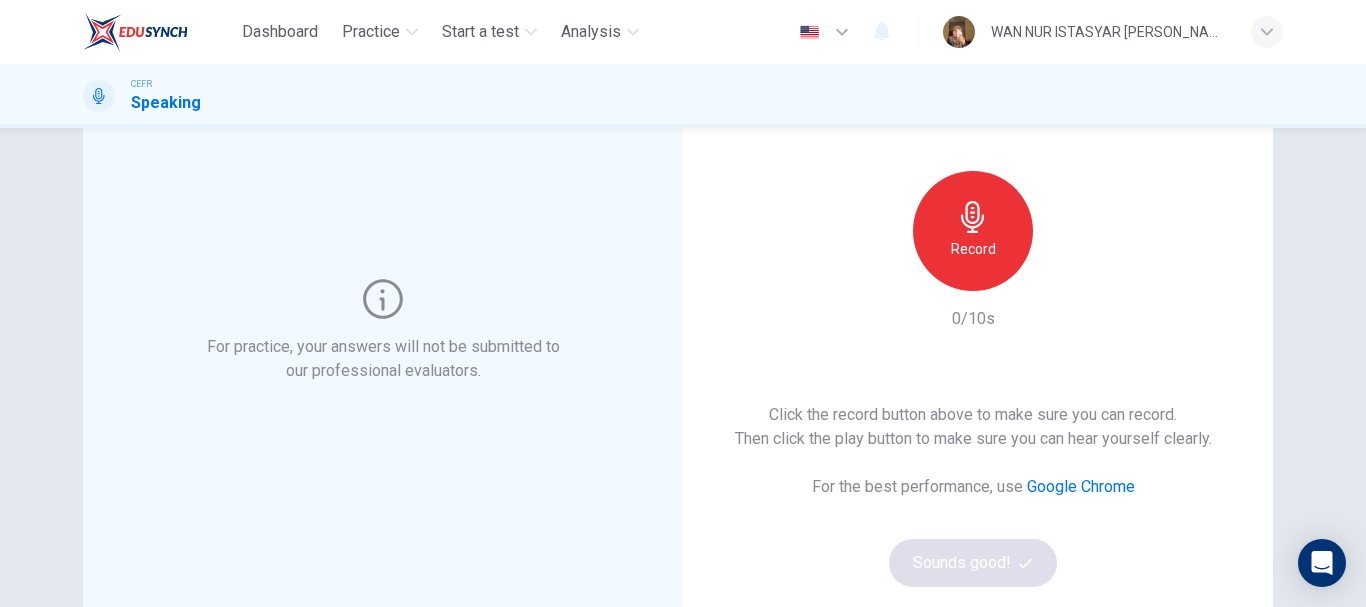 click on "Record" at bounding box center (973, 249) 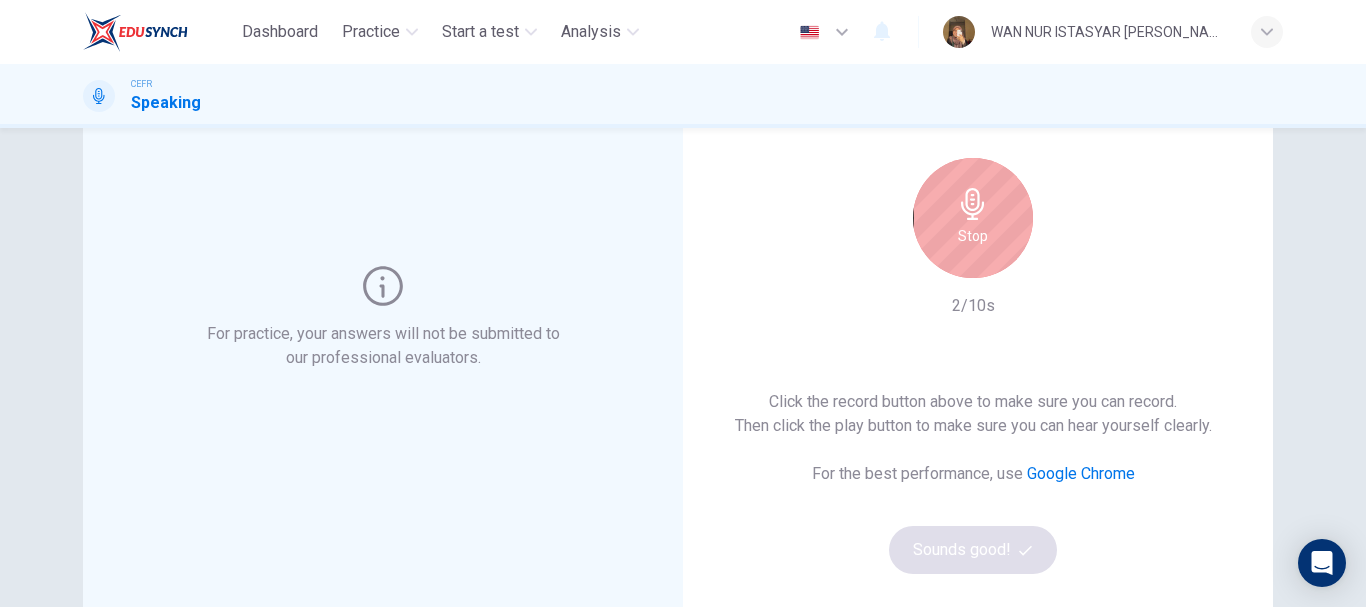 scroll, scrollTop: 133, scrollLeft: 0, axis: vertical 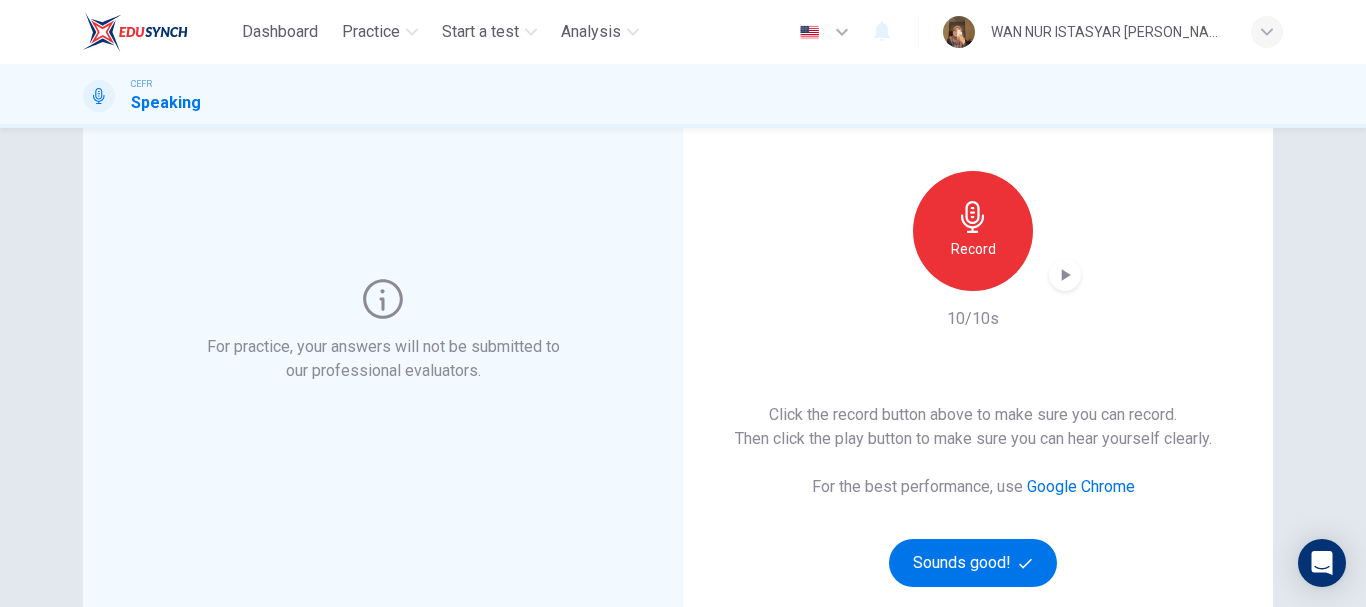 click on "Record" at bounding box center [973, 231] 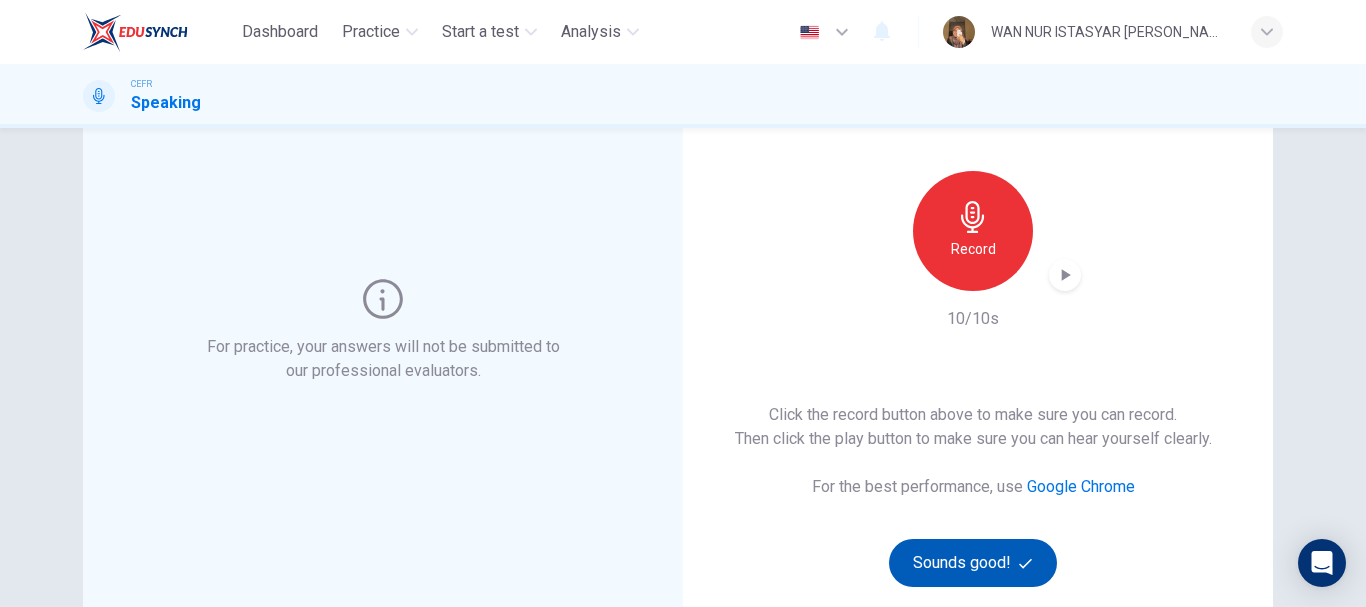 click on "Sounds good!" at bounding box center [973, 563] 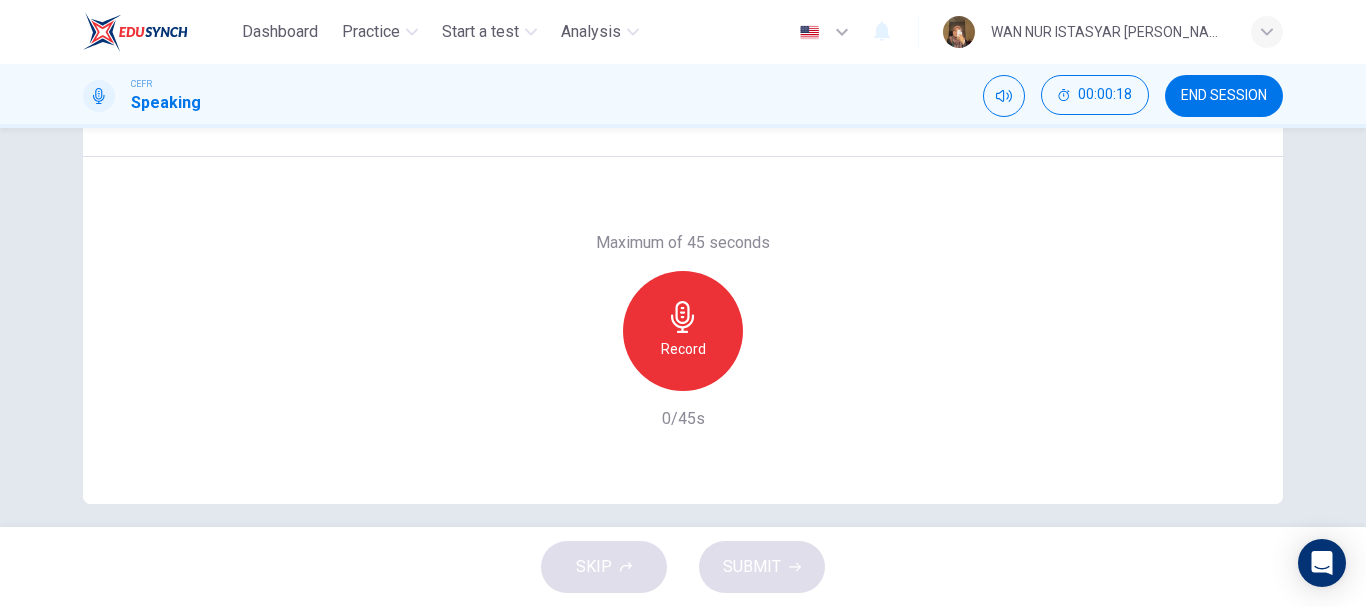scroll, scrollTop: 0, scrollLeft: 0, axis: both 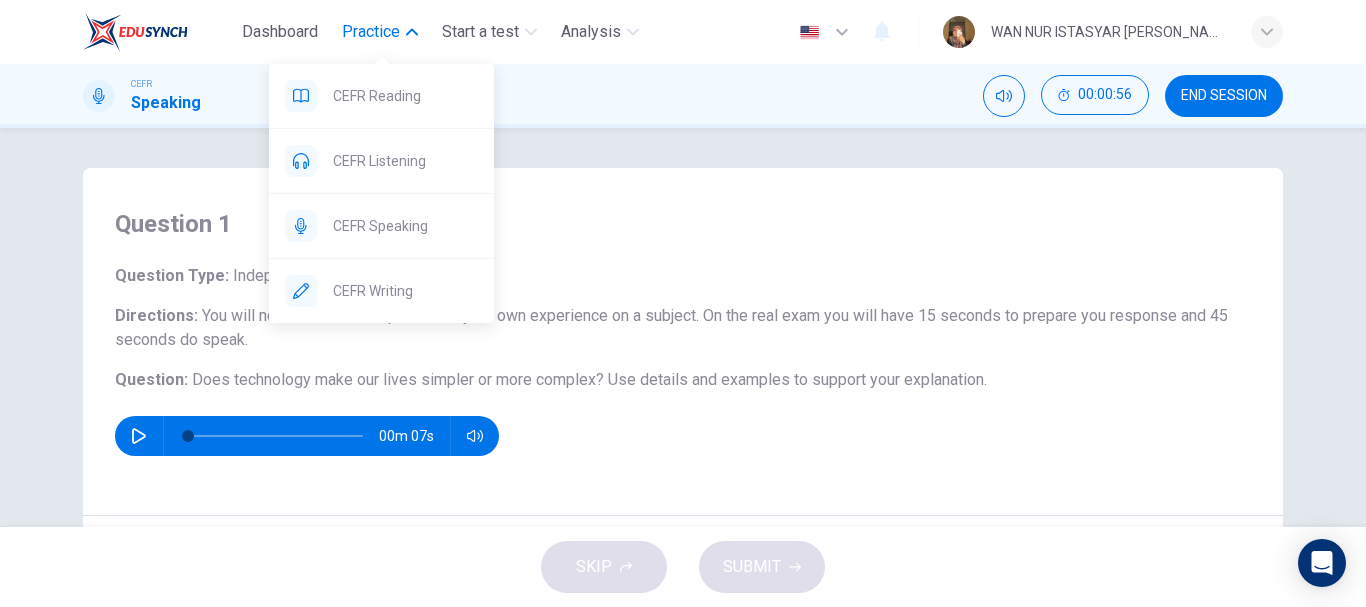 click on "Practice" at bounding box center [371, 32] 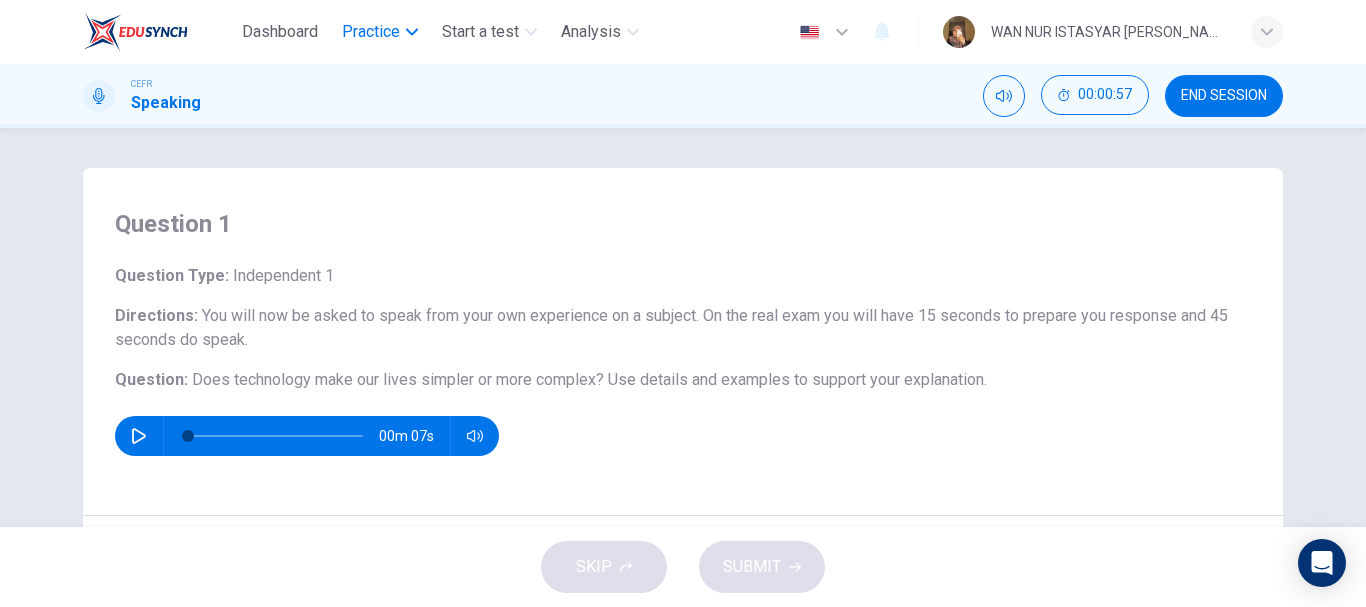 click on "Practice" at bounding box center [371, 32] 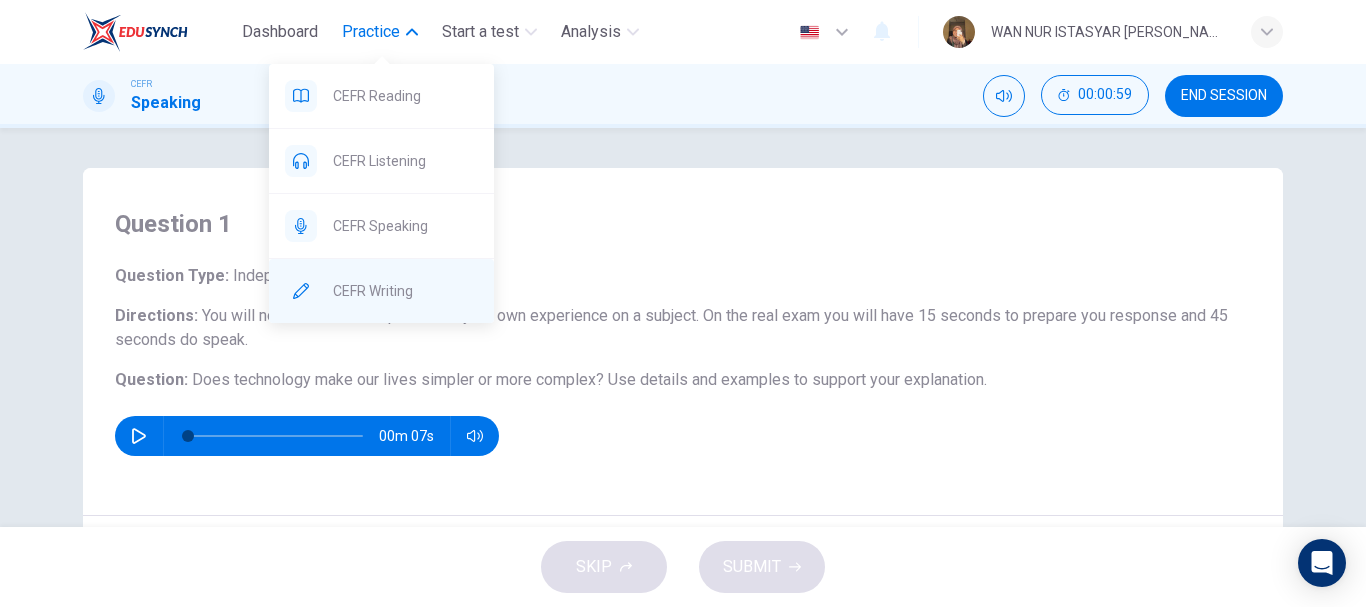 click on "CEFR Writing" at bounding box center [405, 291] 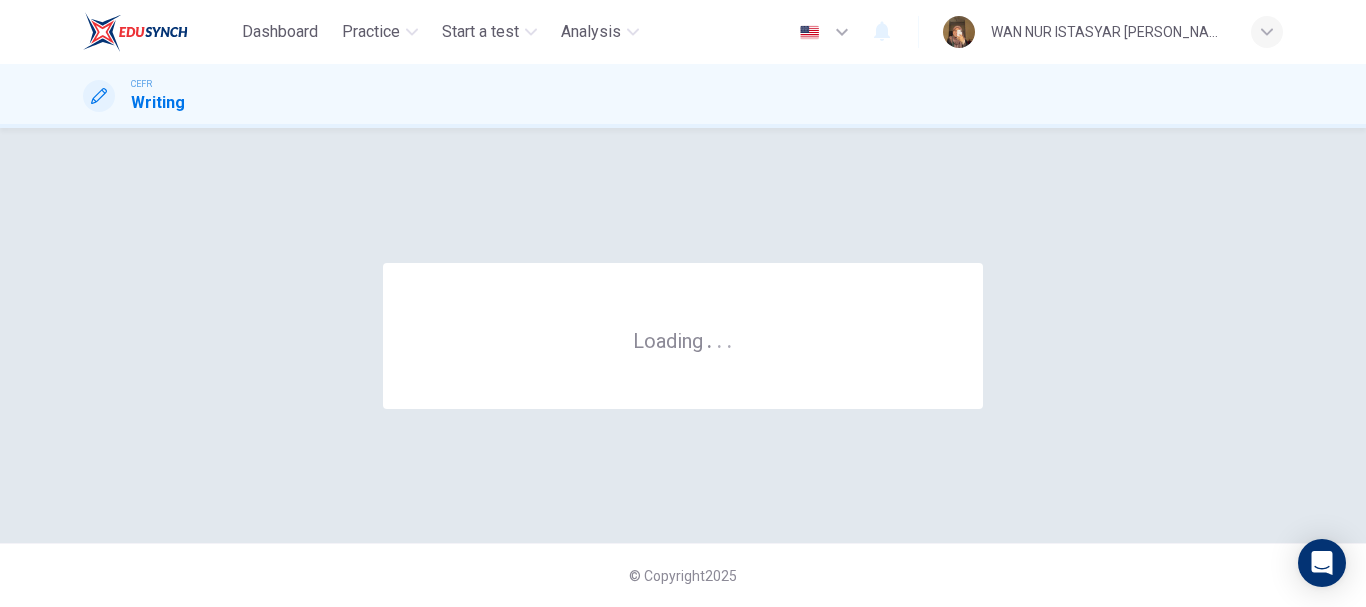 scroll, scrollTop: 0, scrollLeft: 0, axis: both 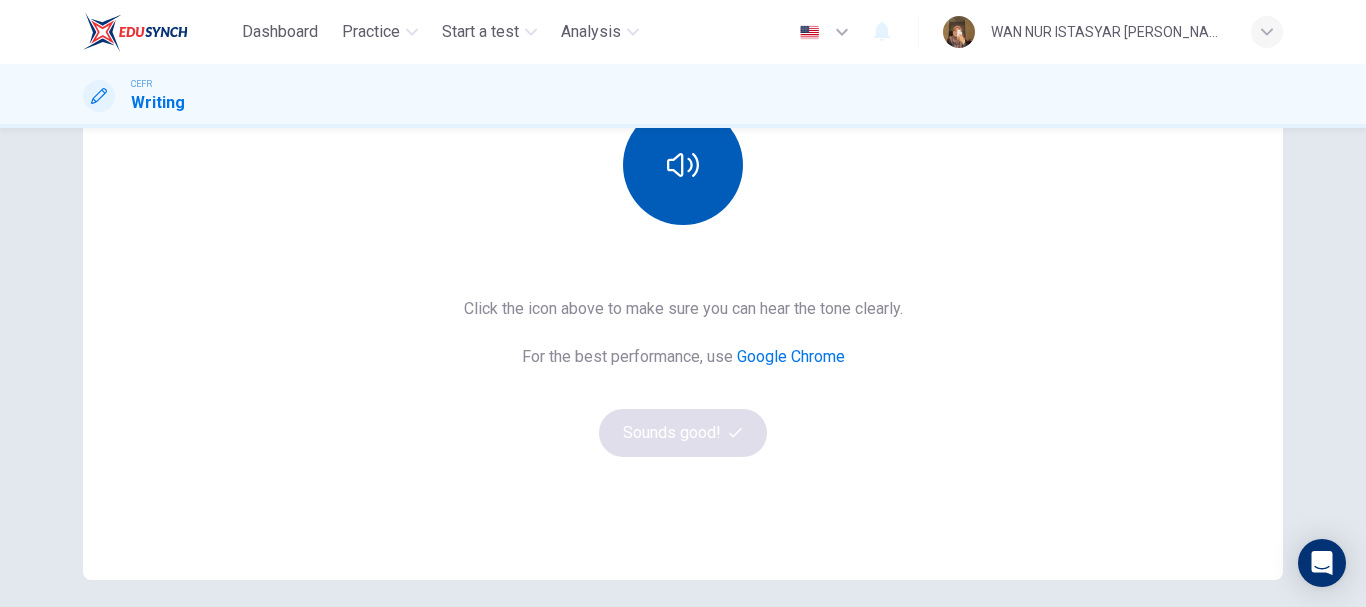 click 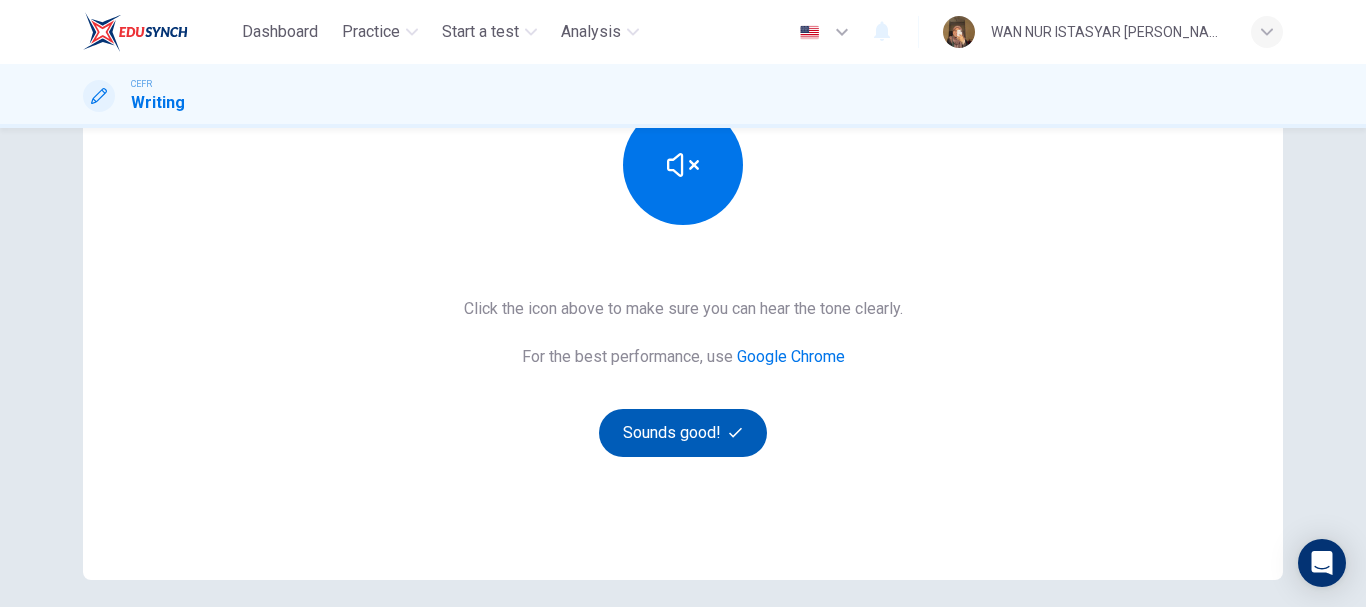 click 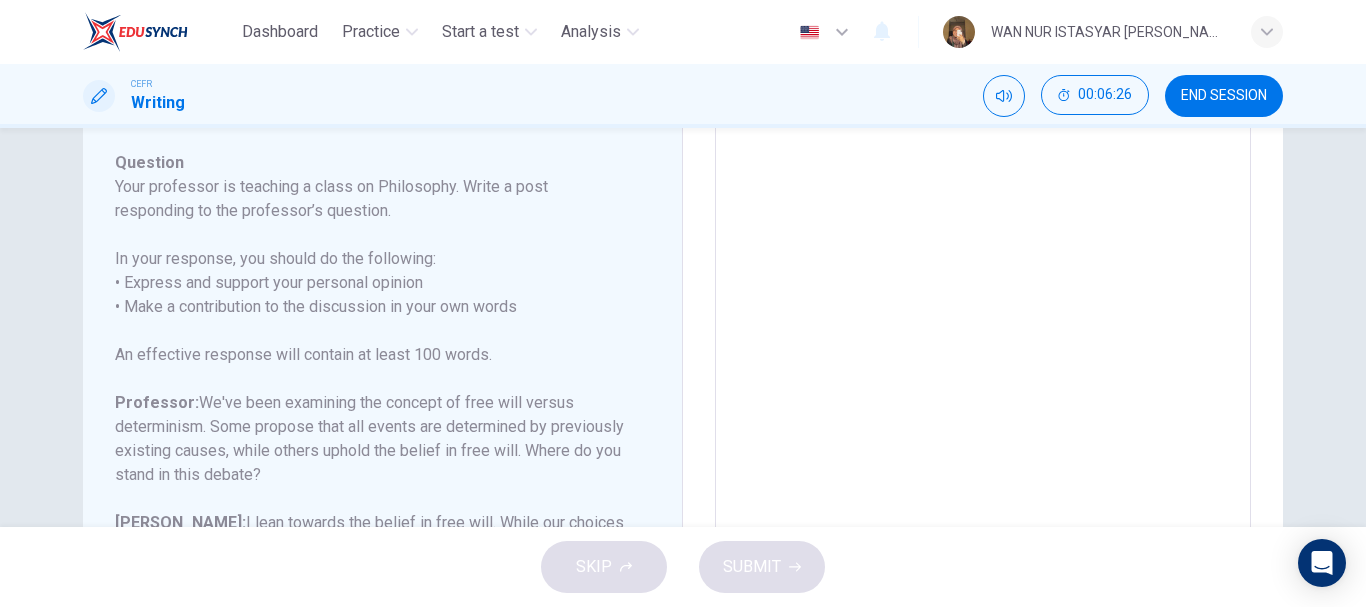 scroll, scrollTop: 0, scrollLeft: 0, axis: both 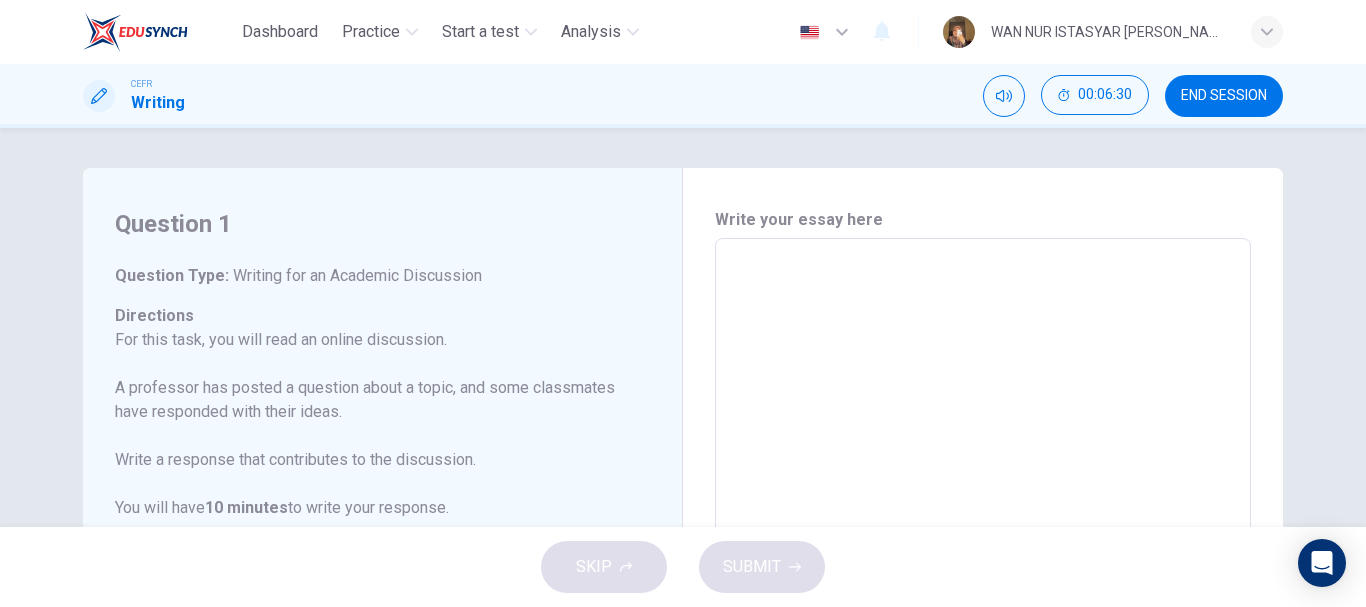 click at bounding box center (983, 572) 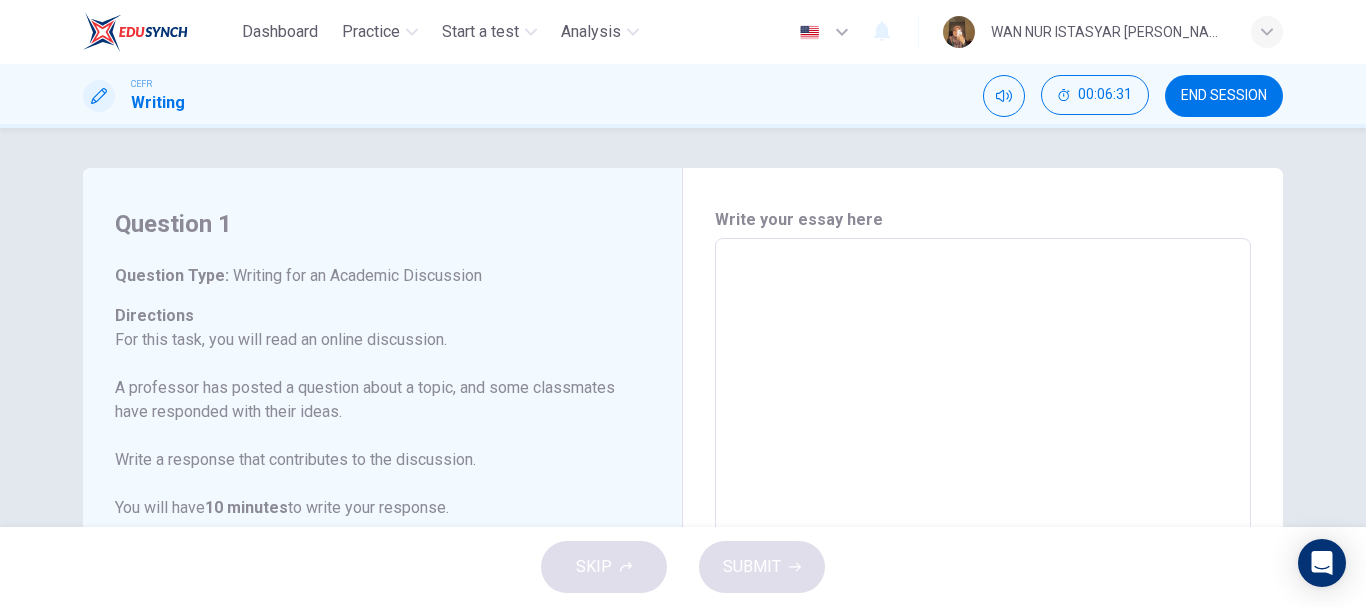 type on "j" 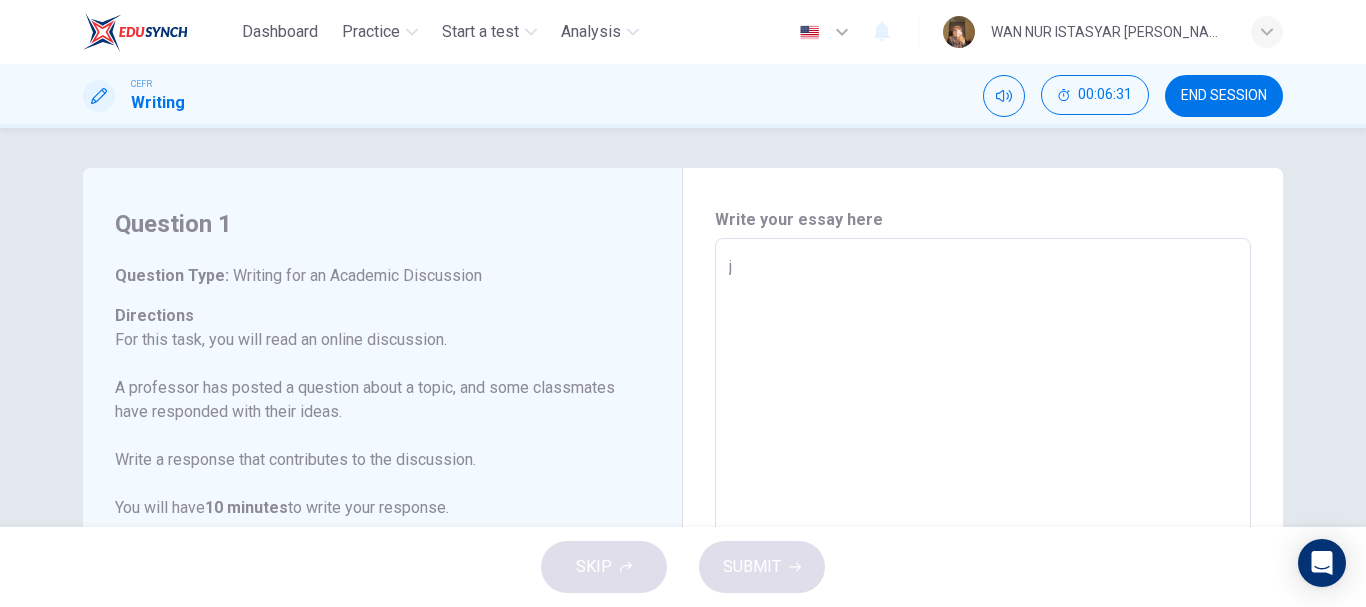type on "x" 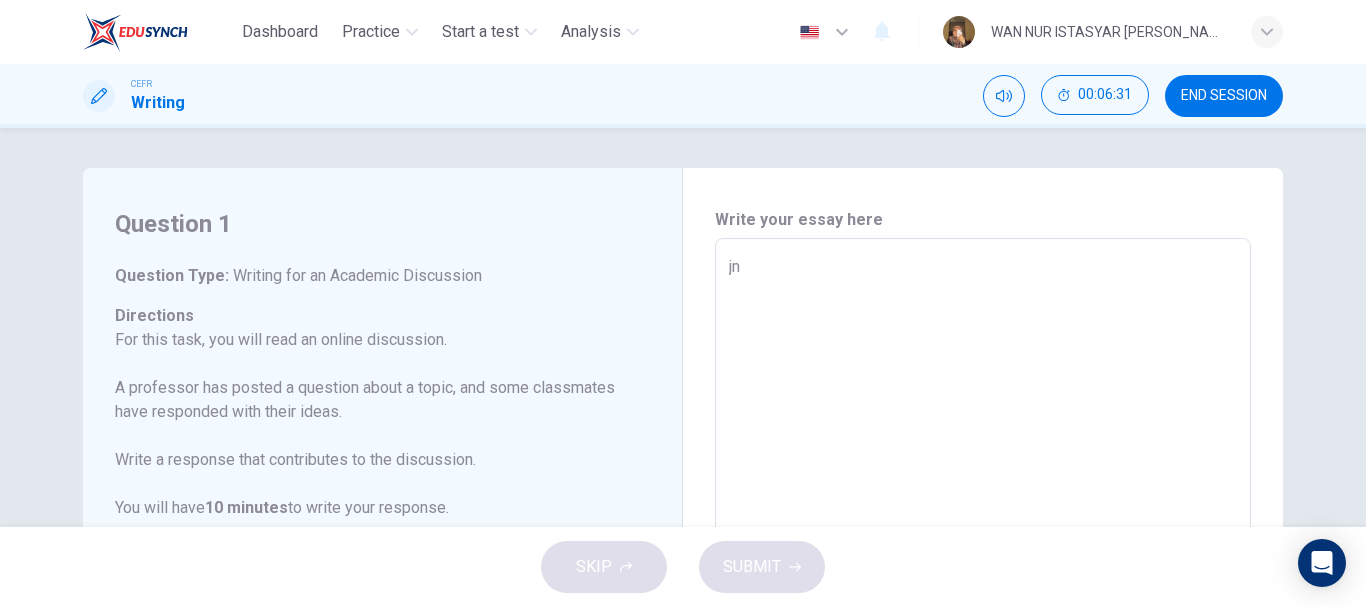 type on "x" 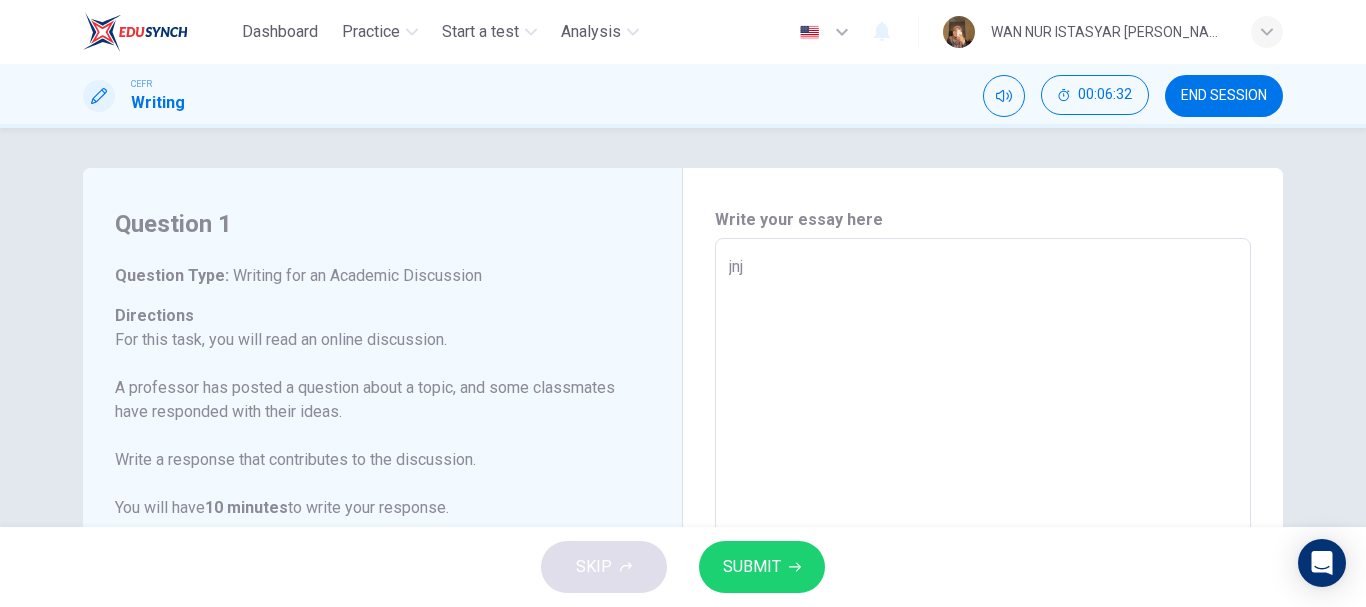 type on "jnja" 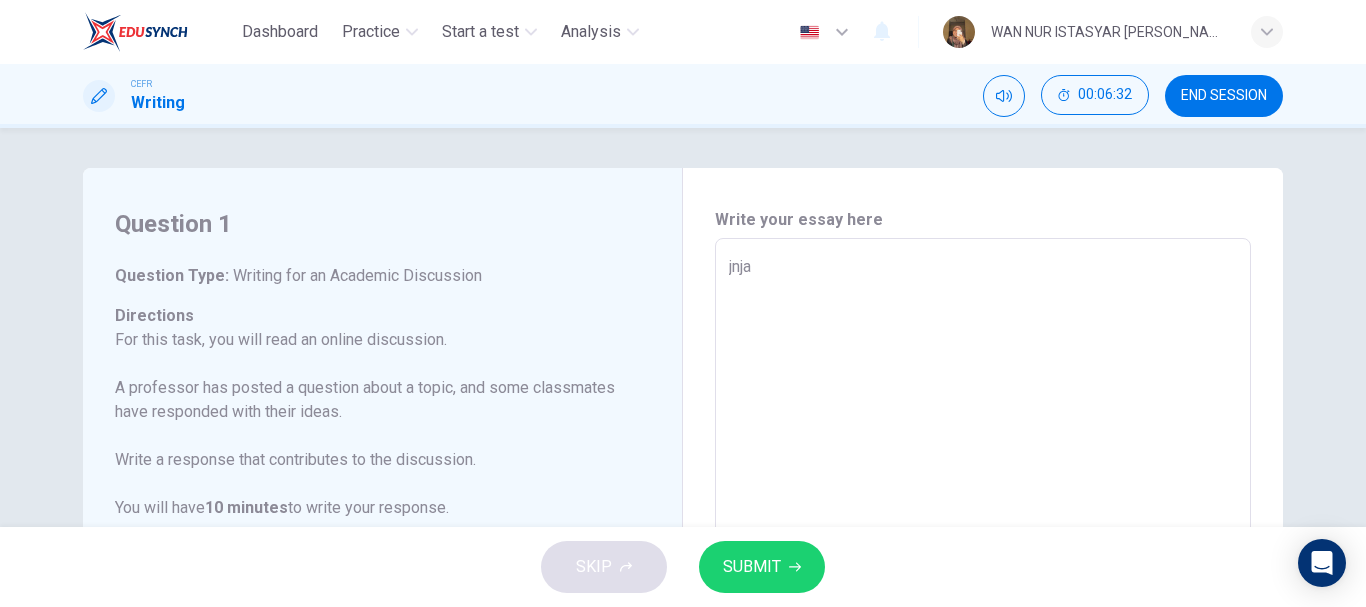 type on "x" 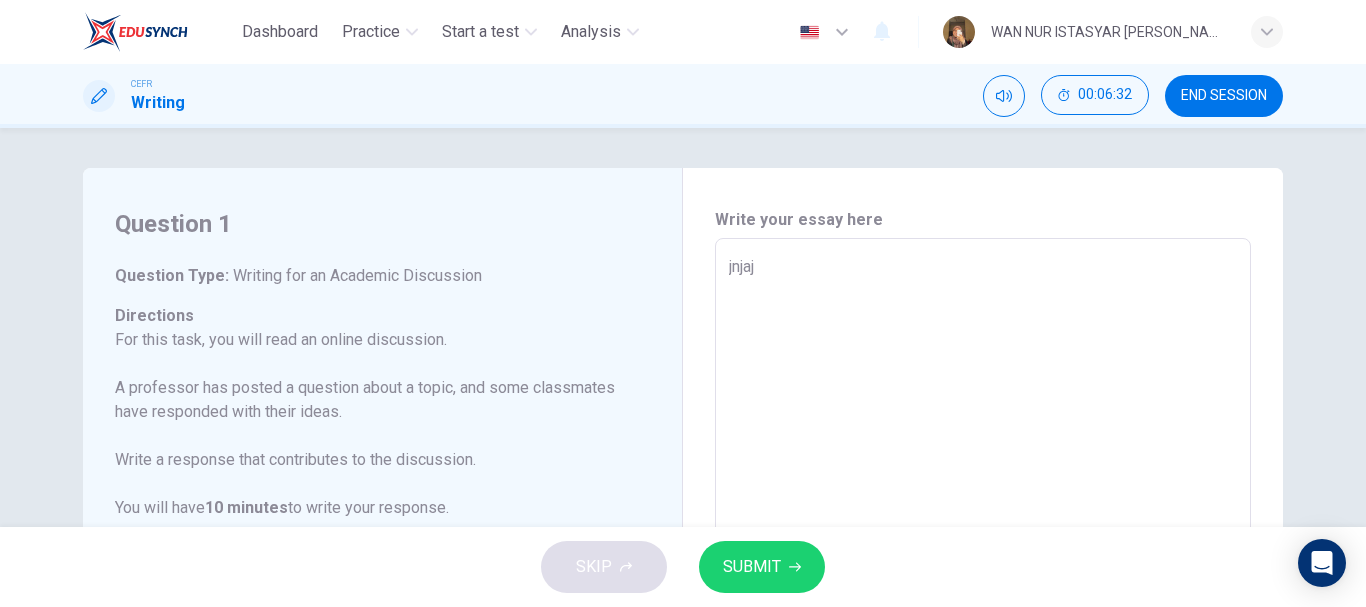 type on "x" 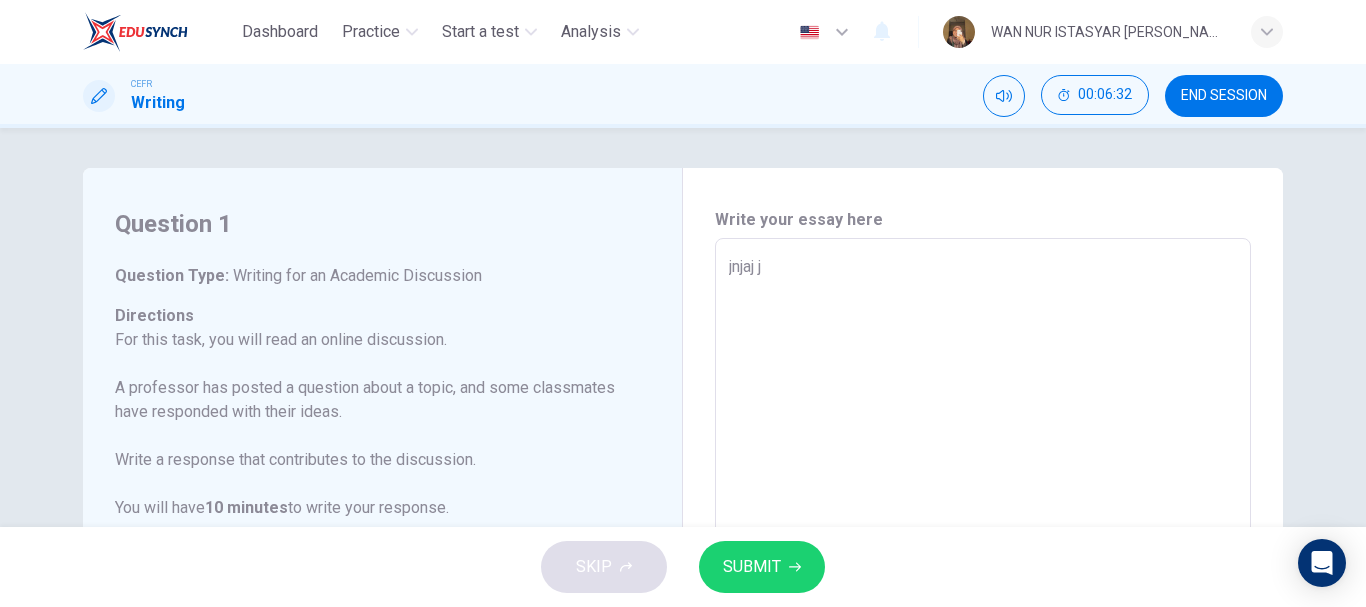 type on "x" 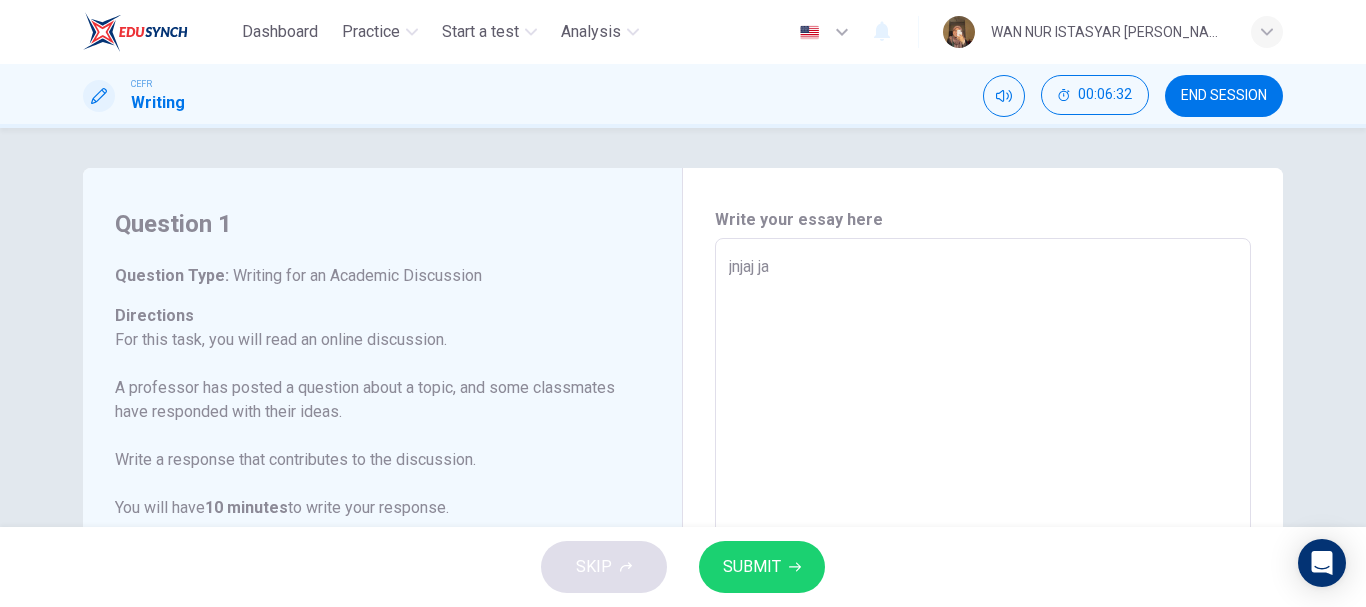 type on "x" 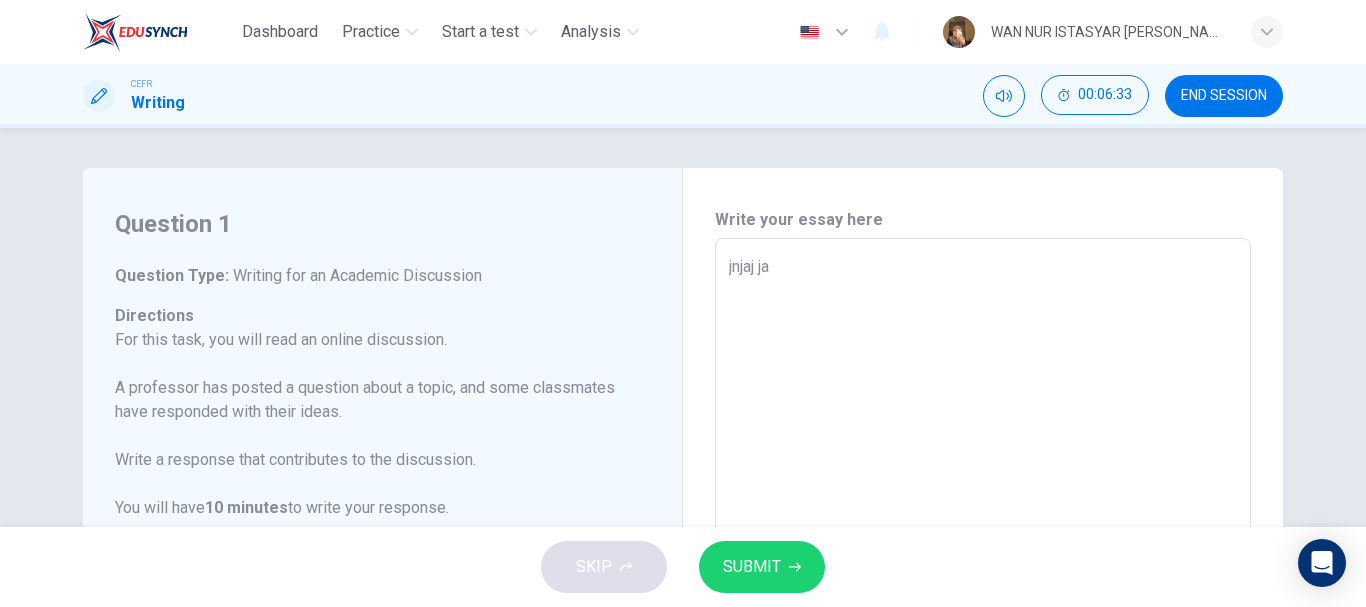 type on "jnjaj jaa" 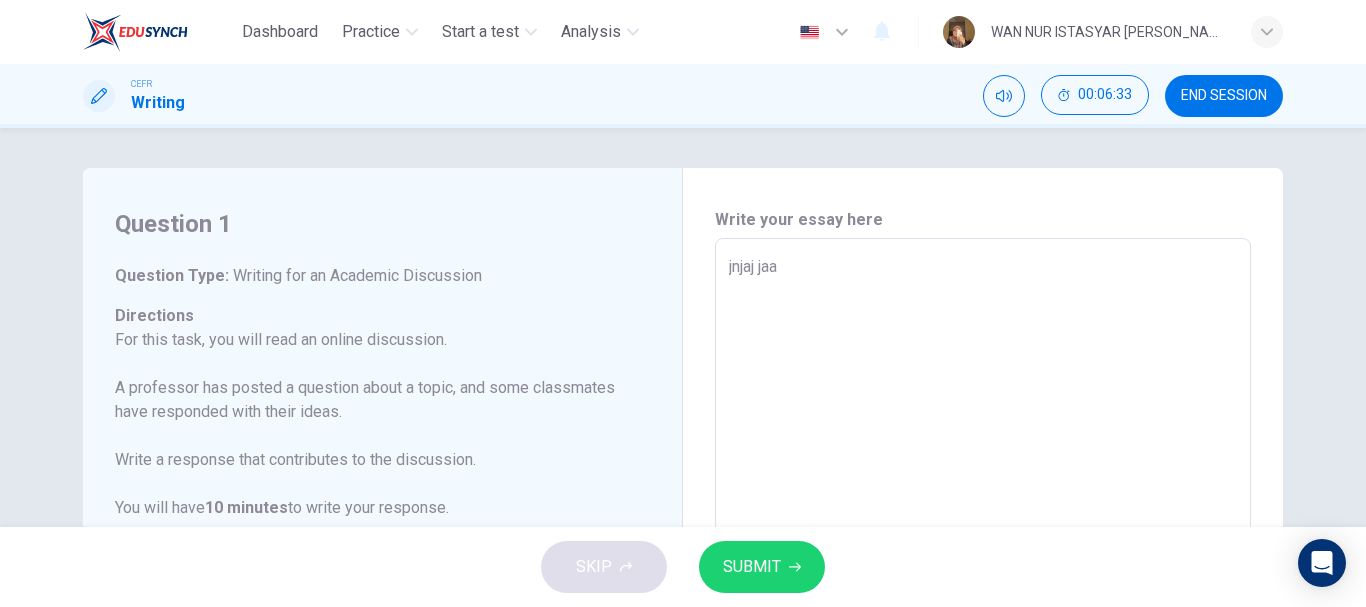 type on "jnjaj jaaj" 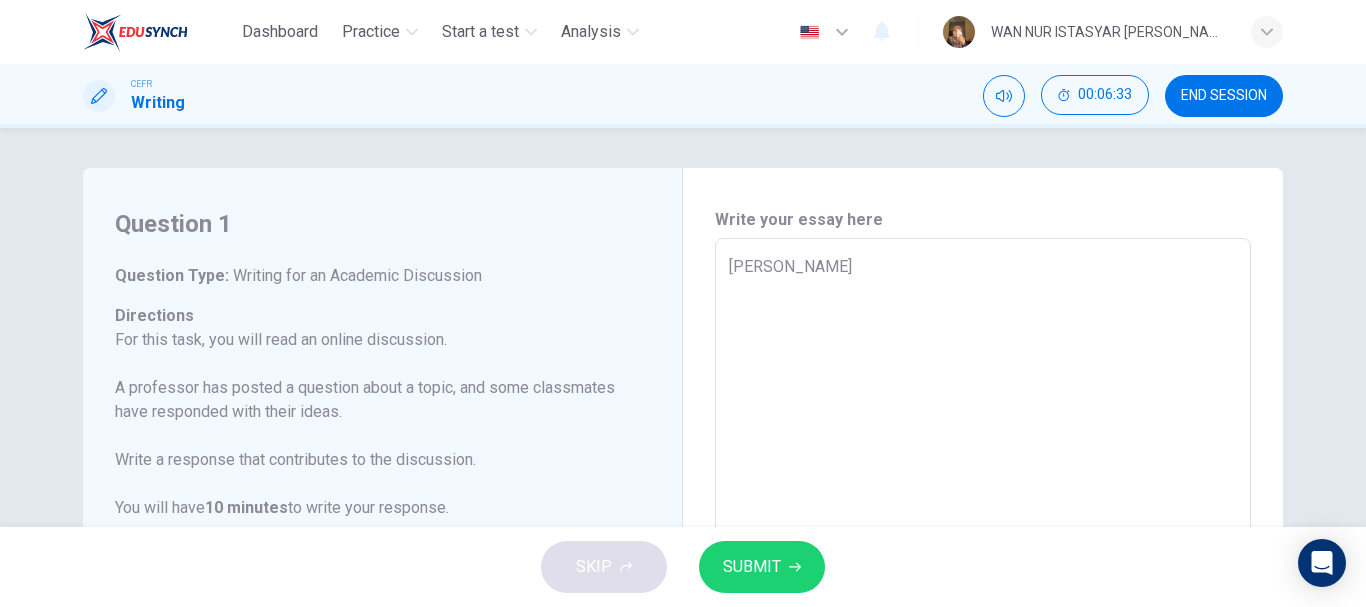 type on "x" 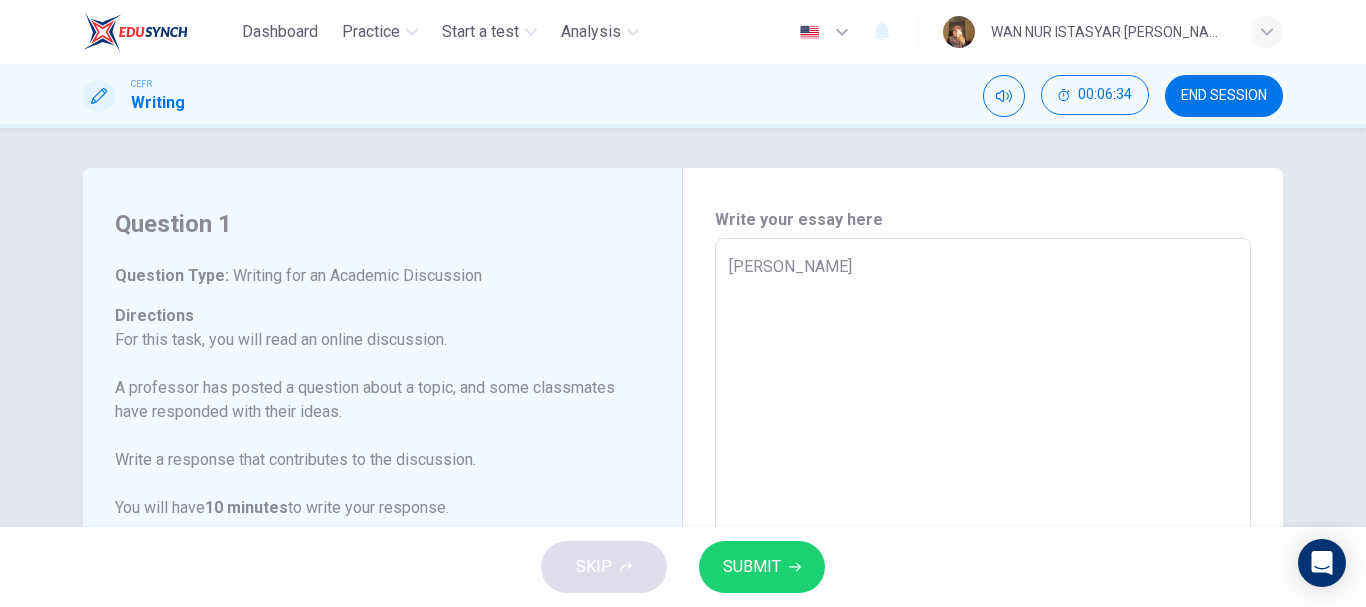 type on "jnjaj jaajn" 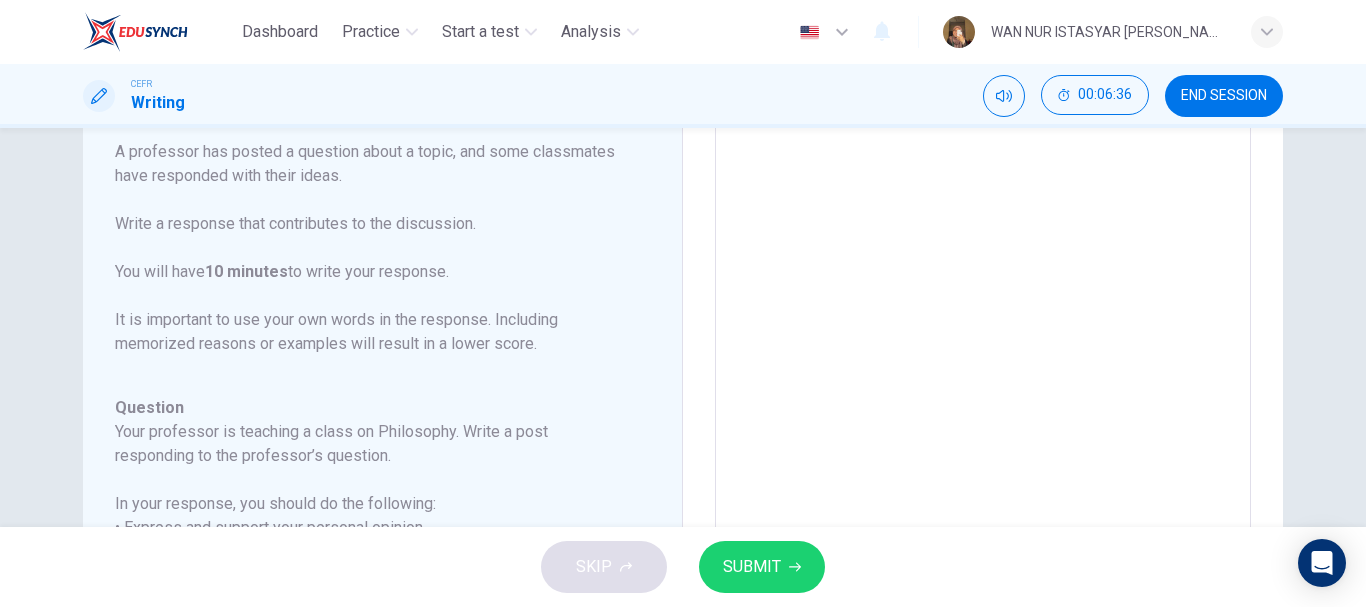 scroll, scrollTop: 491, scrollLeft: 0, axis: vertical 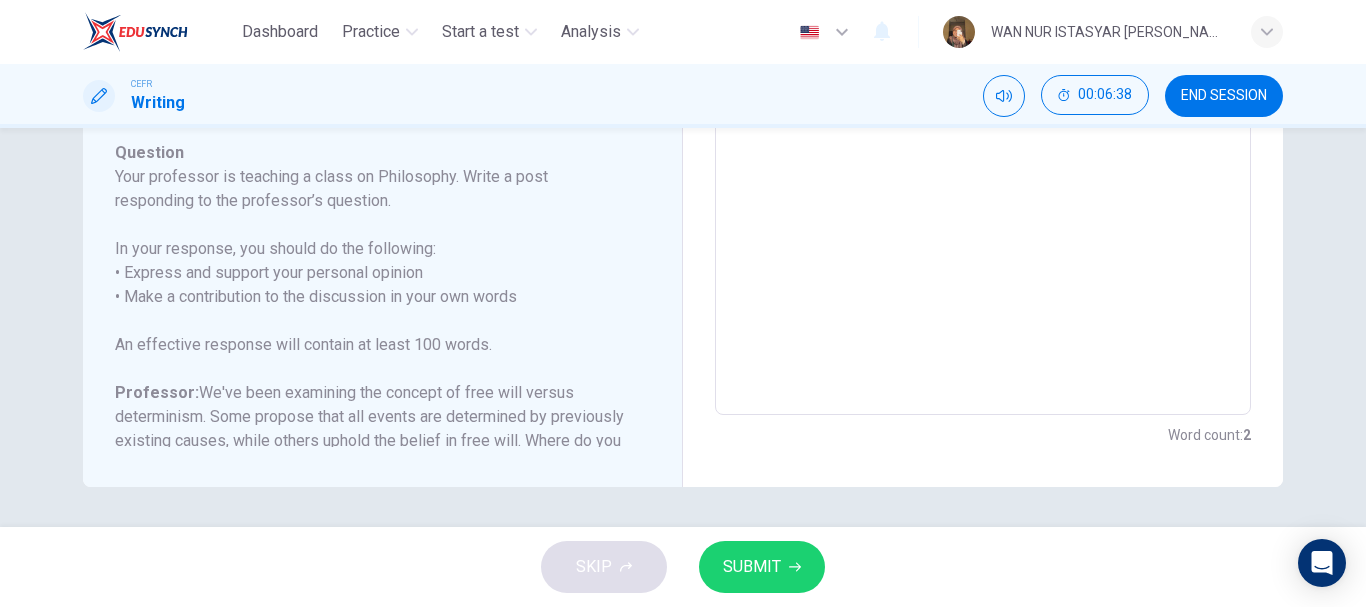 type on "jnjaj jaajn" 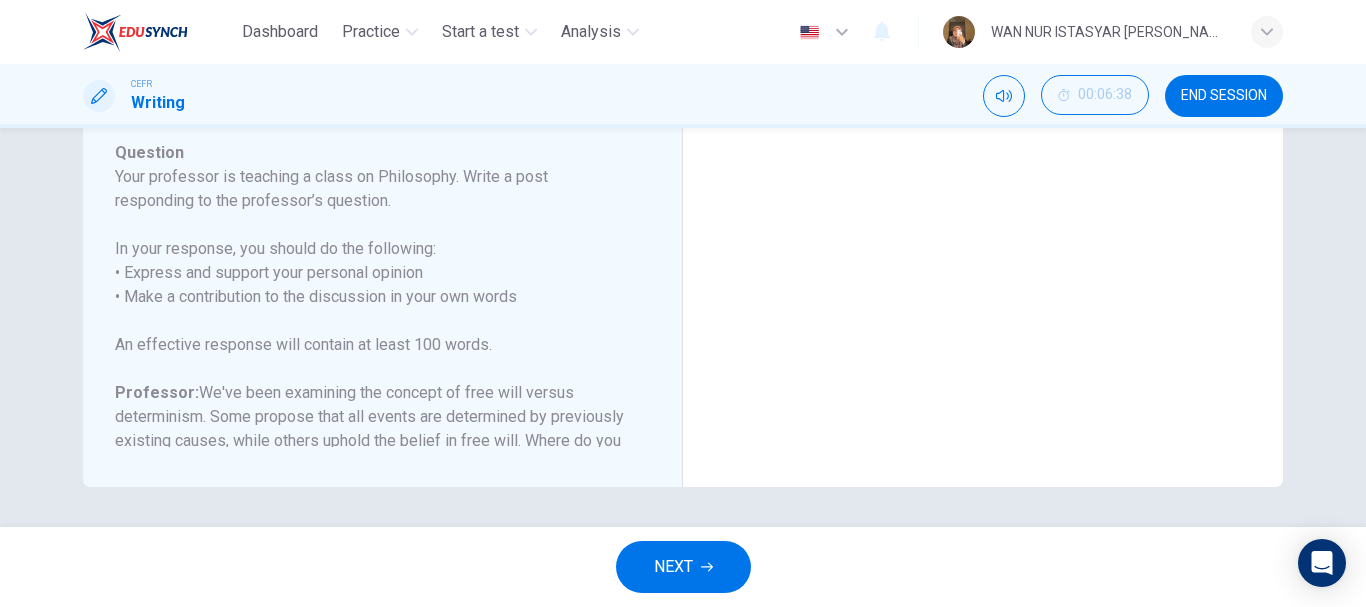 click on "NEXT" at bounding box center [673, 567] 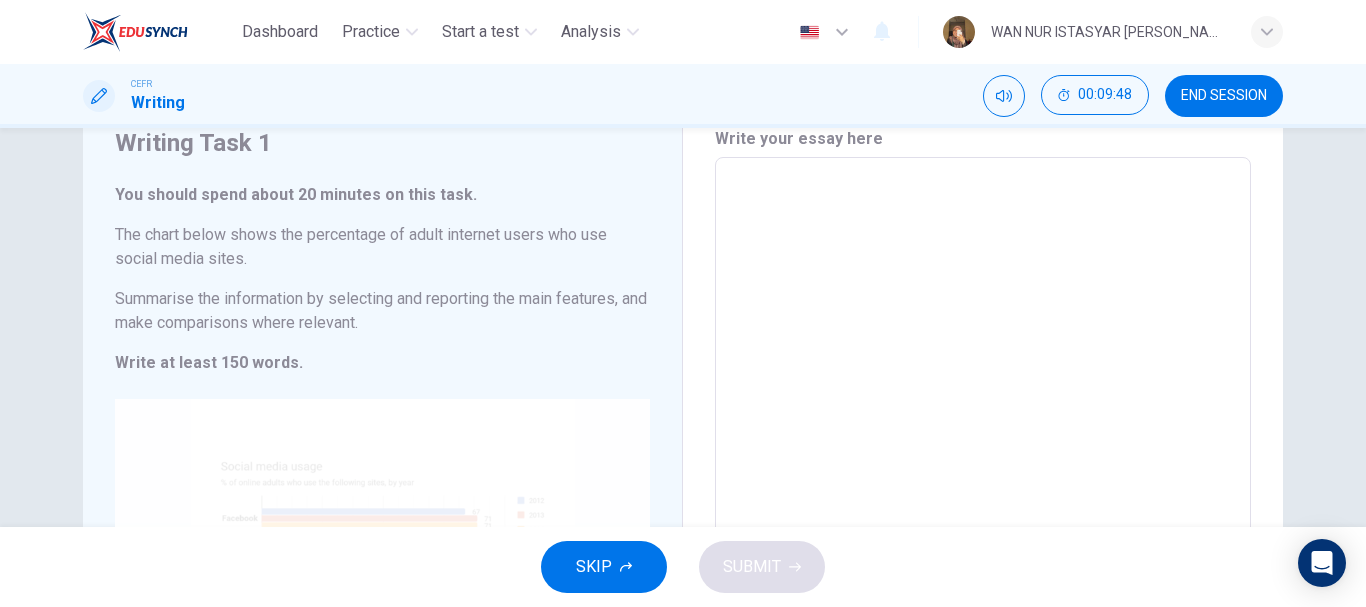 scroll, scrollTop: 0, scrollLeft: 0, axis: both 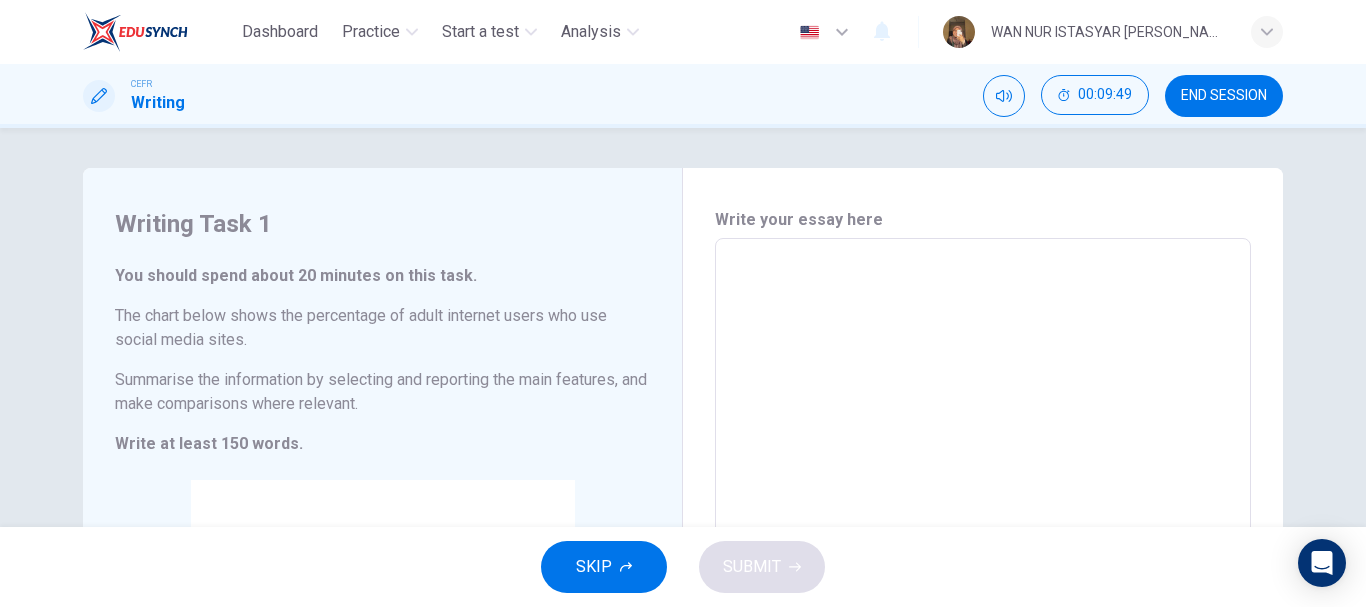 click on "SKIP" at bounding box center (594, 567) 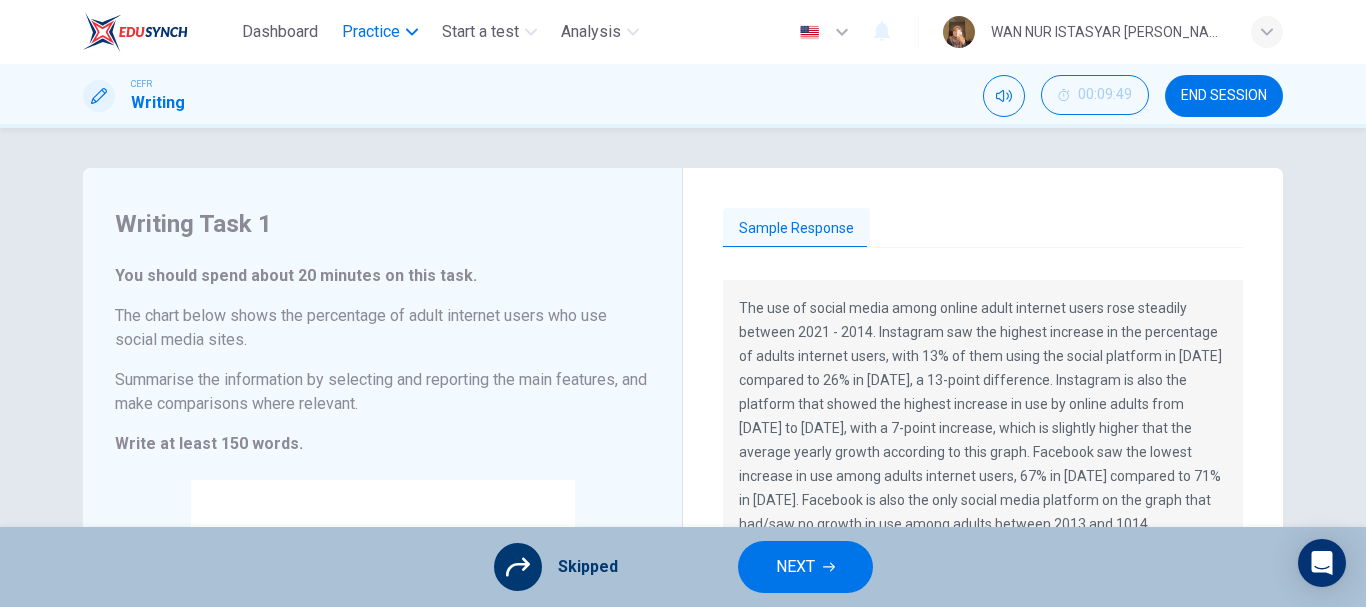 click on "Practice" at bounding box center (380, 32) 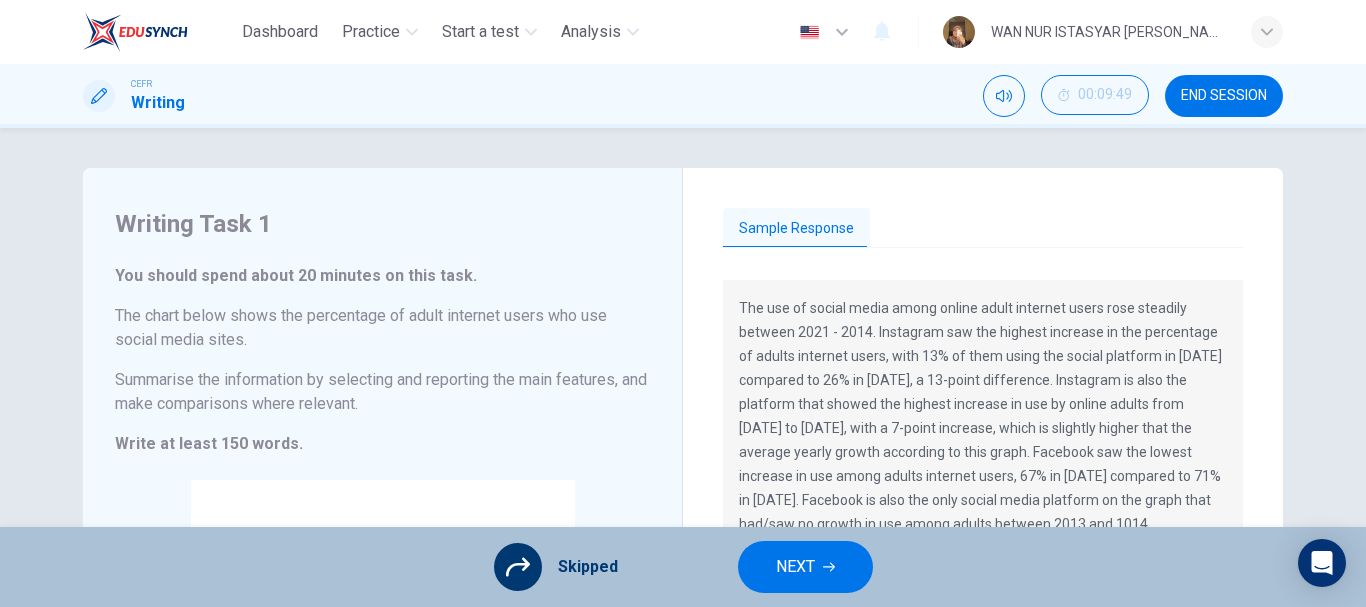 click on "Sample Response" at bounding box center [796, 229] 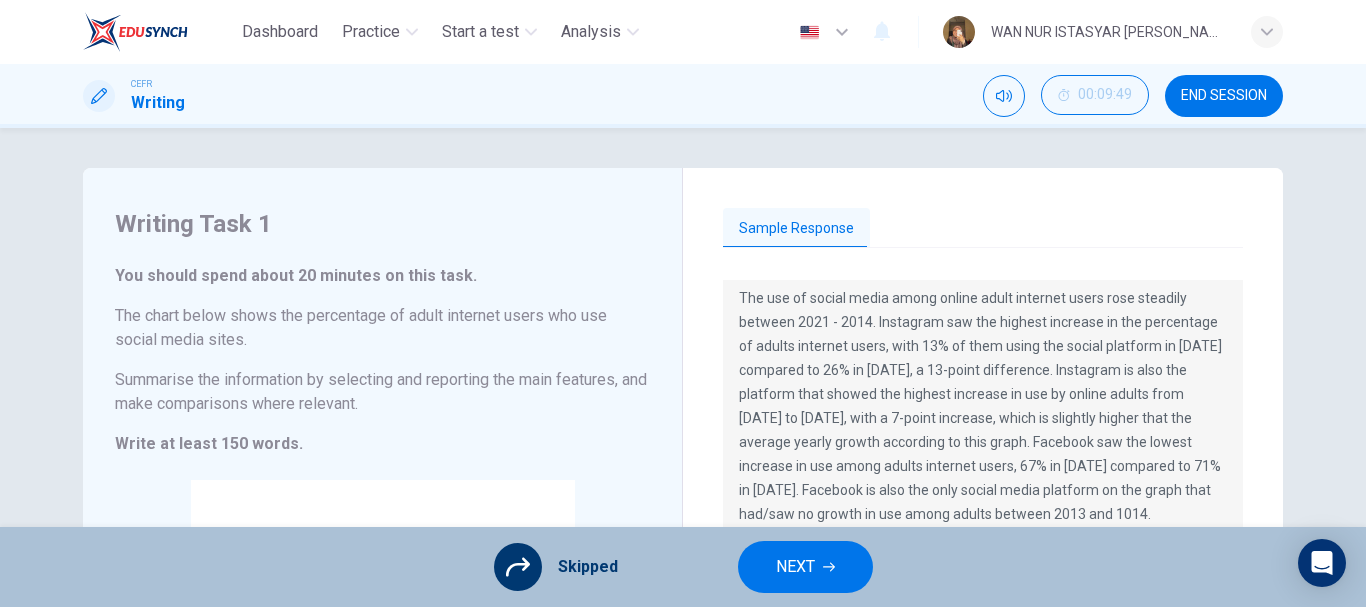 scroll, scrollTop: 0, scrollLeft: 0, axis: both 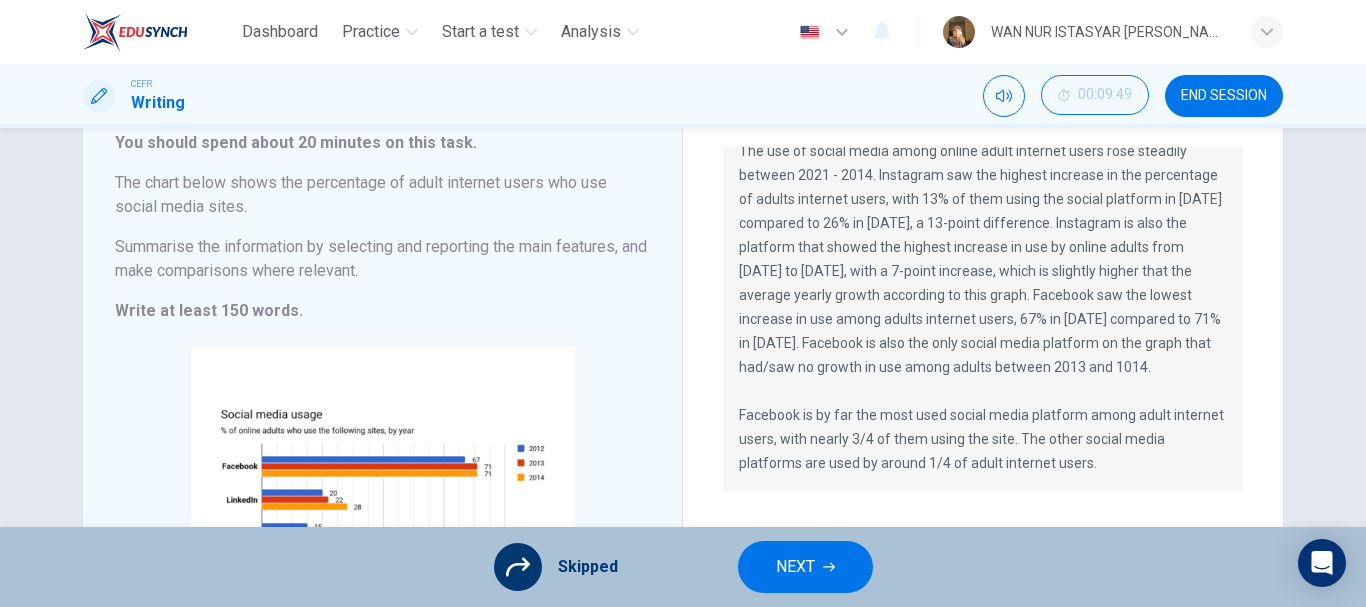 click on "NEXT" at bounding box center (805, 567) 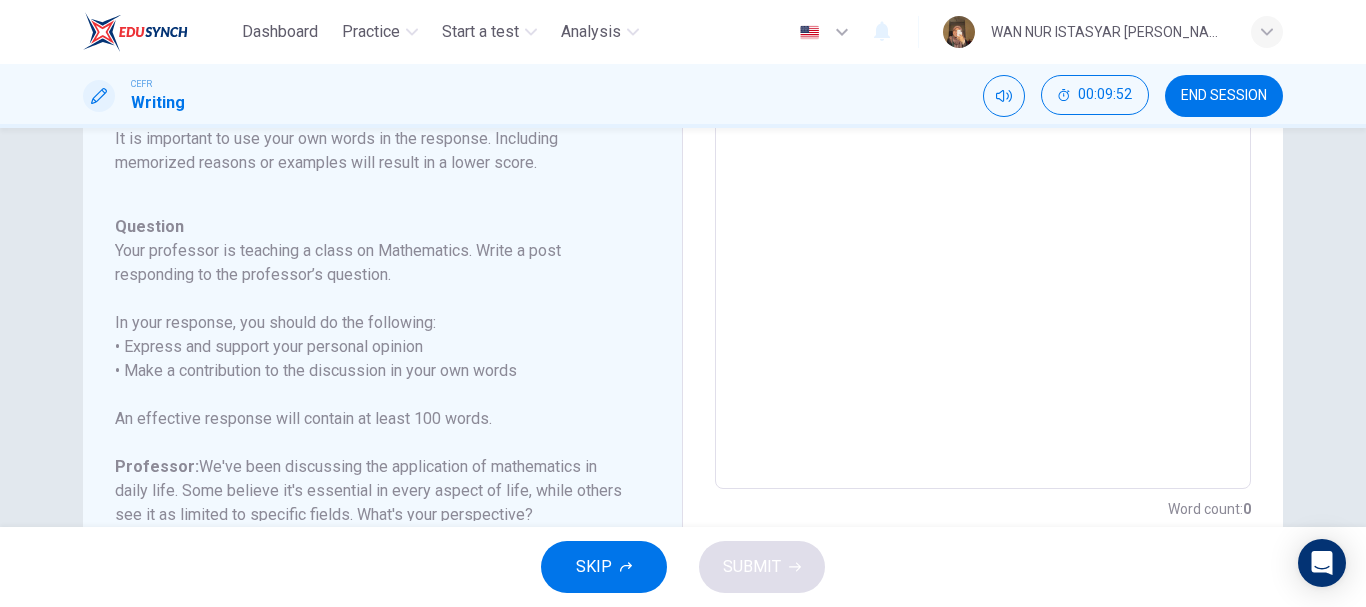 scroll, scrollTop: 433, scrollLeft: 0, axis: vertical 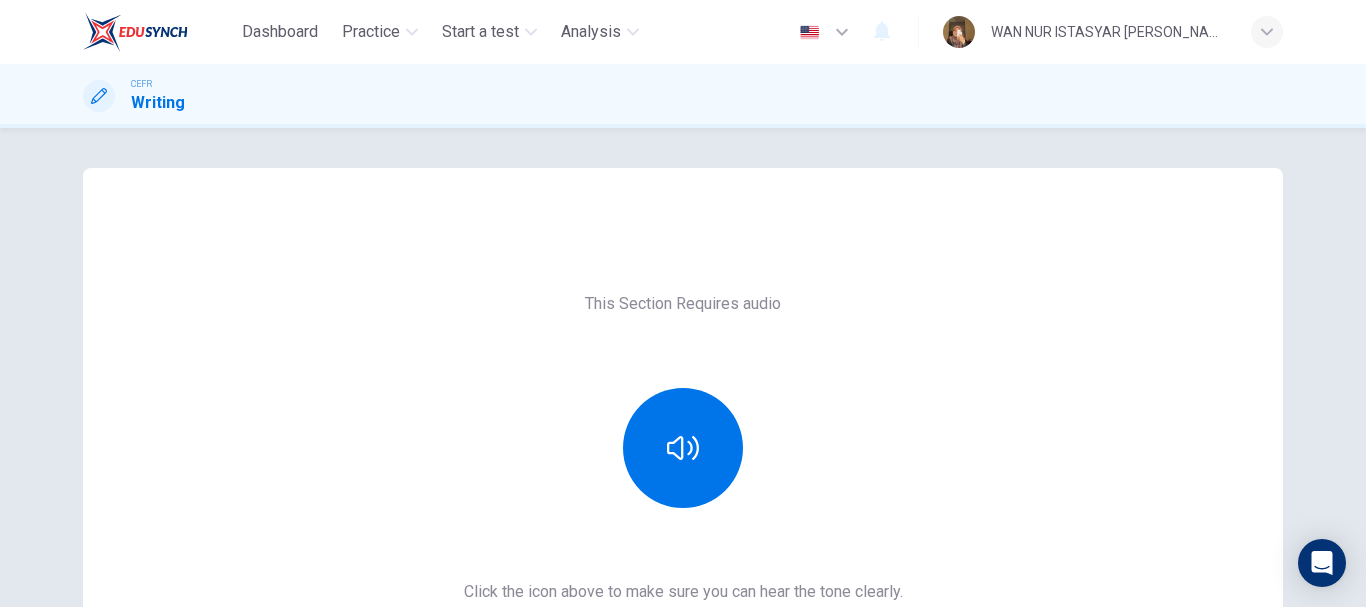 click at bounding box center (683, 448) 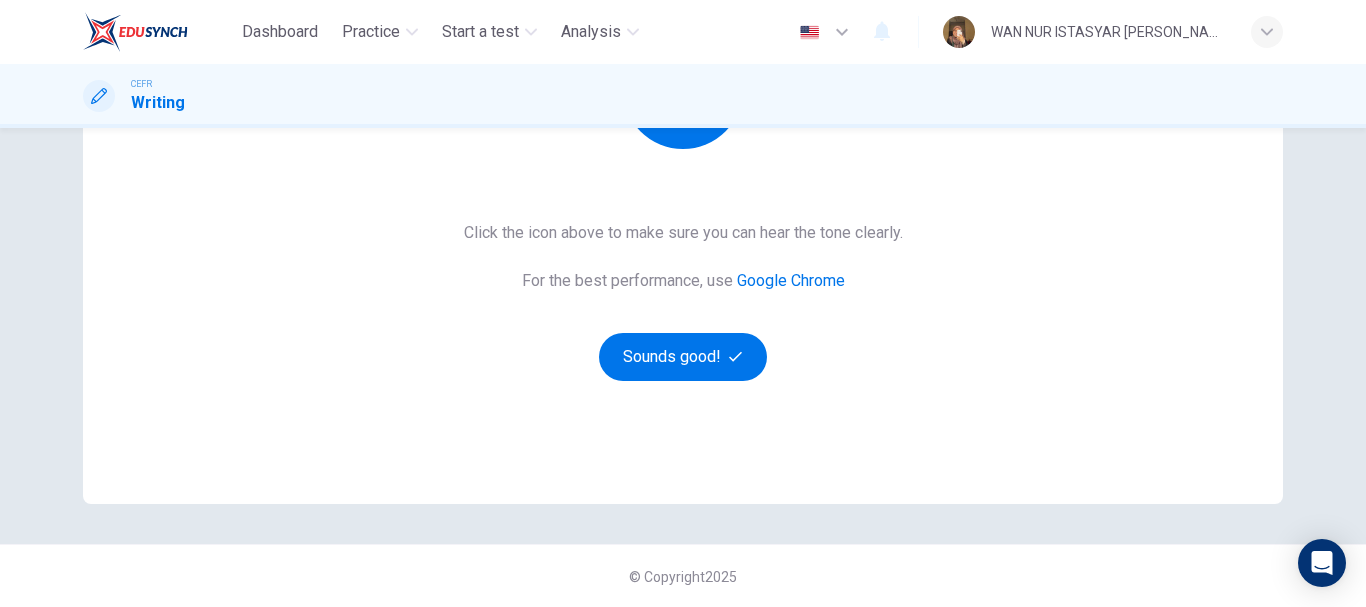 scroll, scrollTop: 360, scrollLeft: 0, axis: vertical 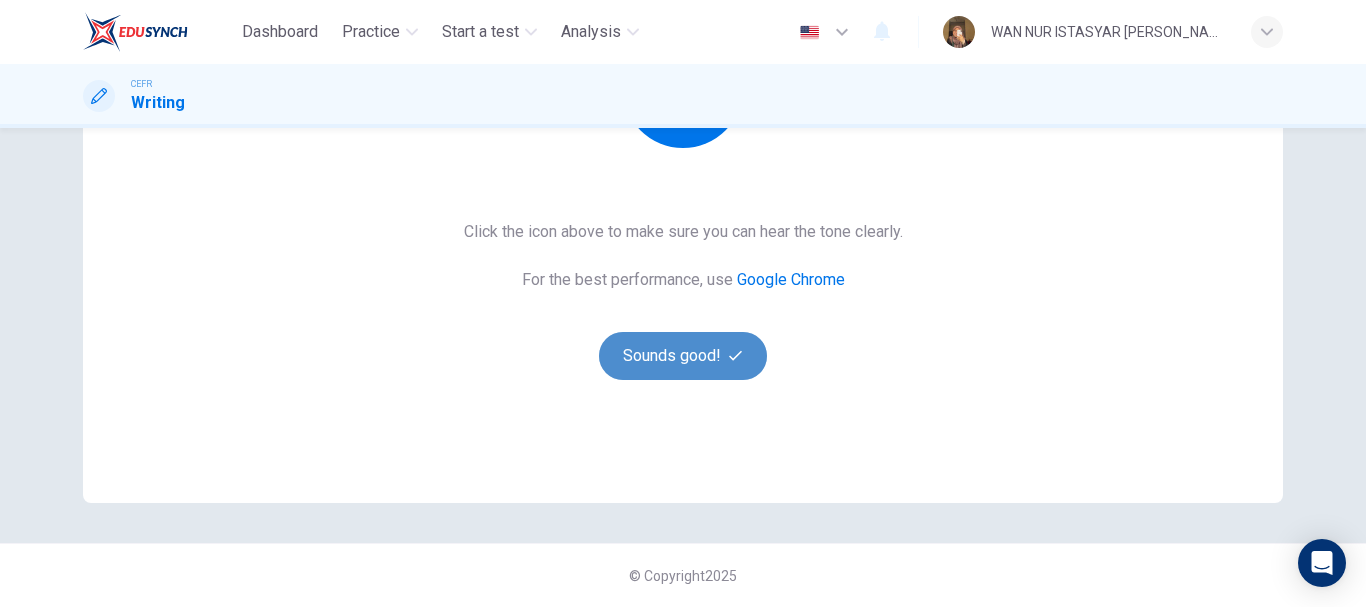 click on "Sounds good!" at bounding box center (683, 356) 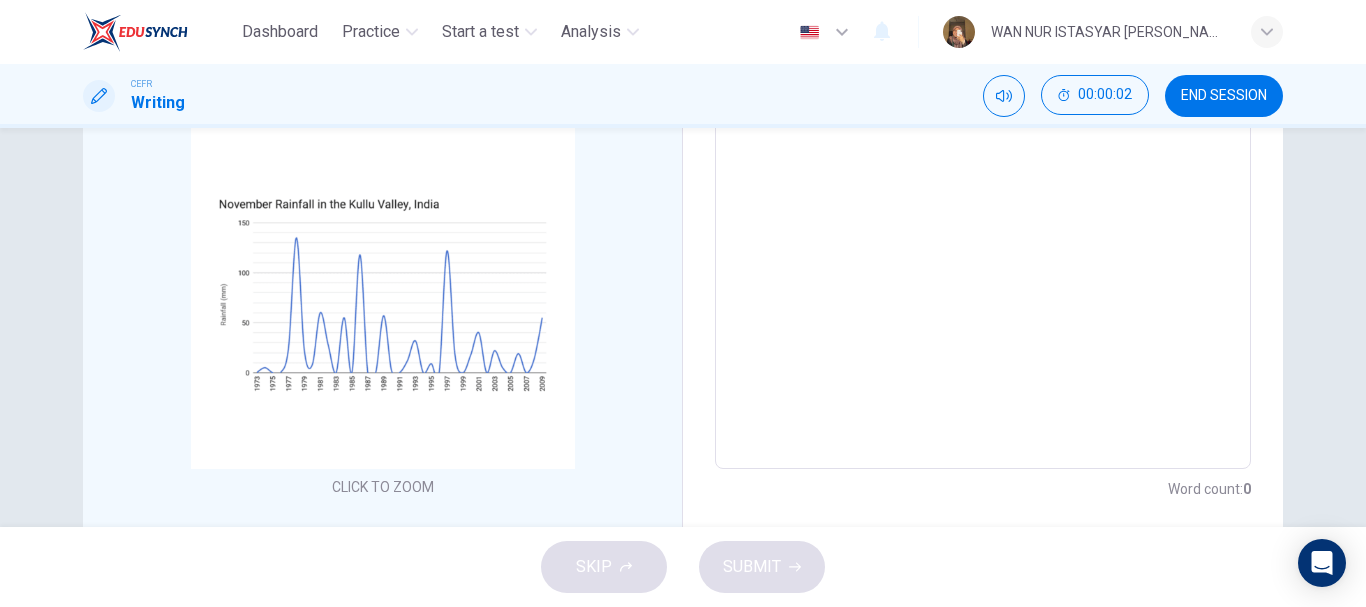 click at bounding box center [983, 174] 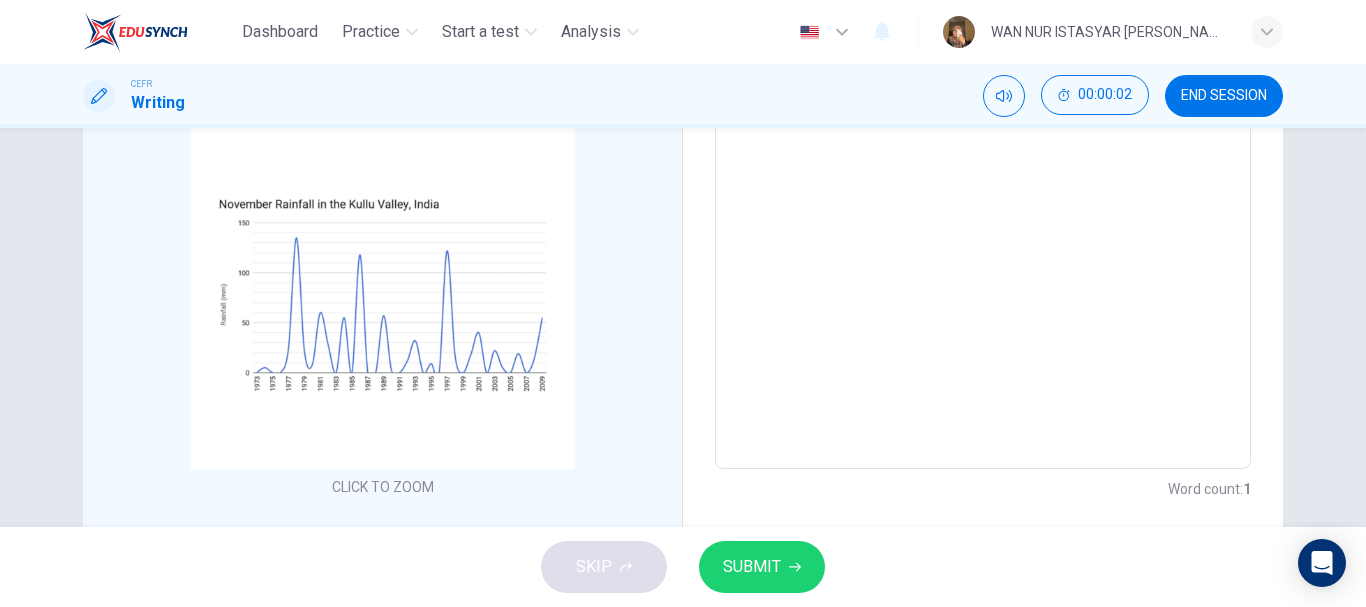scroll, scrollTop: 128, scrollLeft: 0, axis: vertical 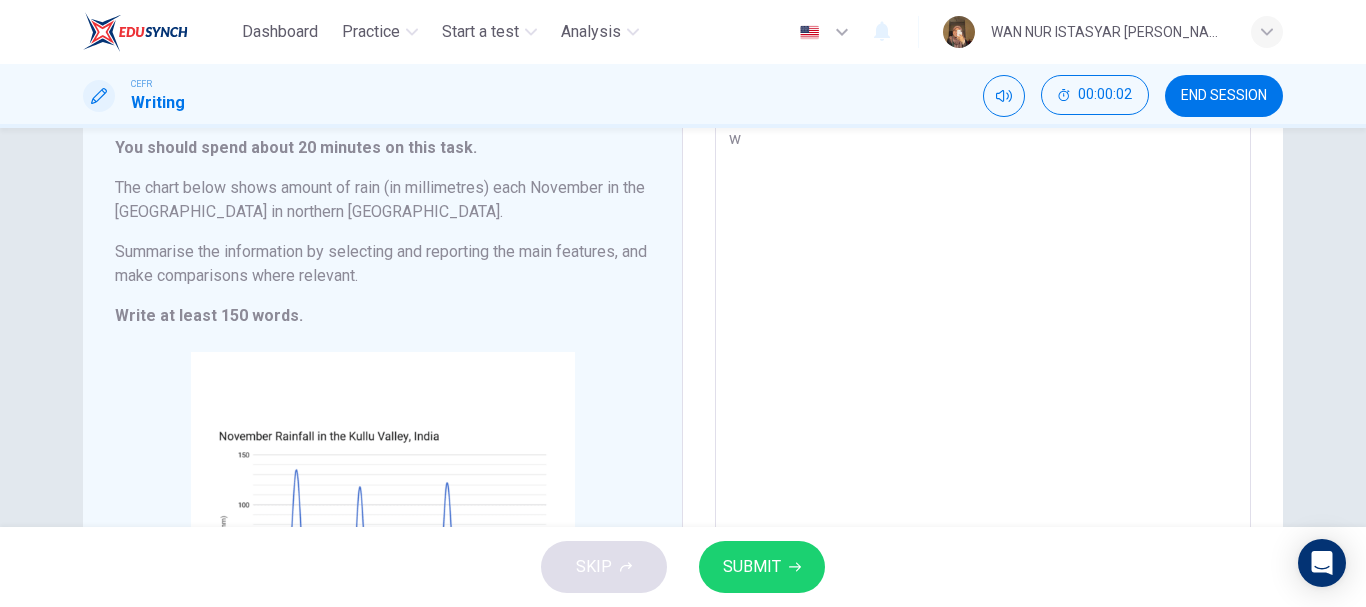 type on "wq" 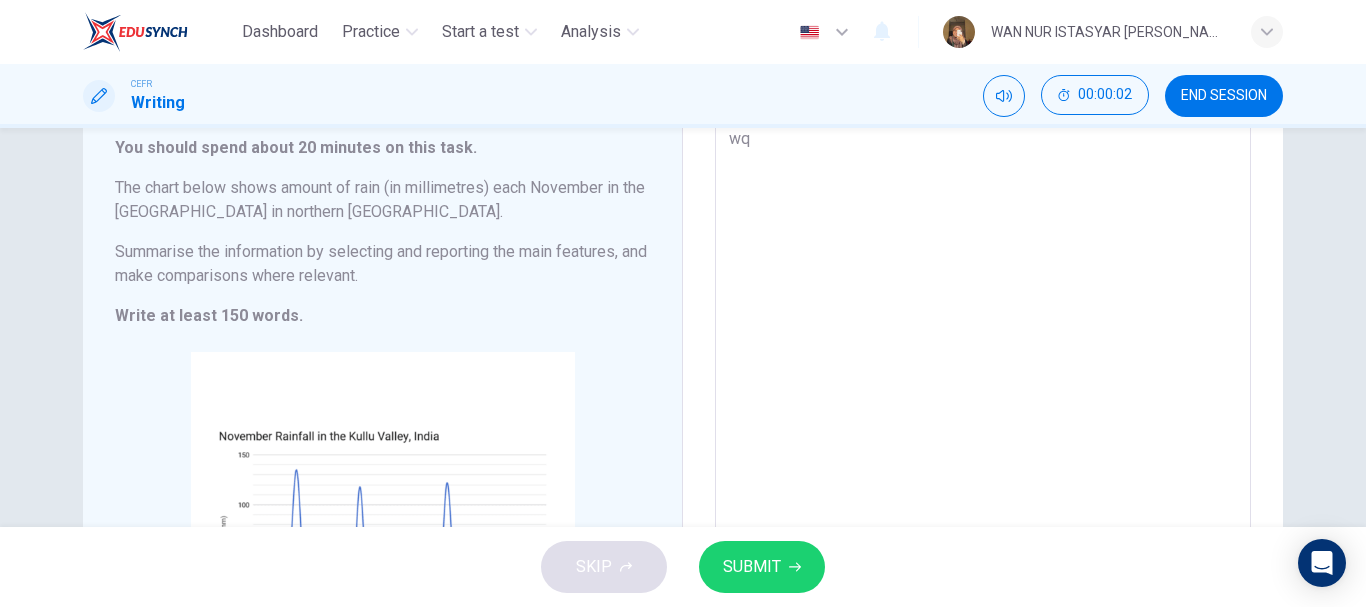 type on "x" 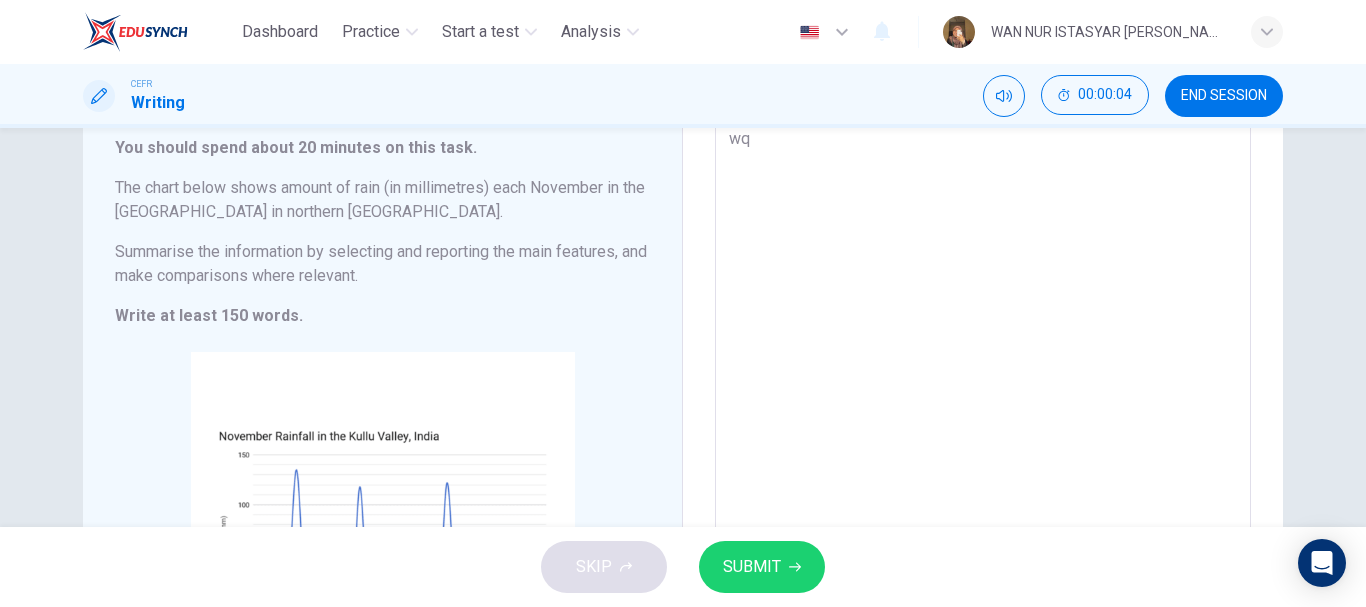 type on "wq" 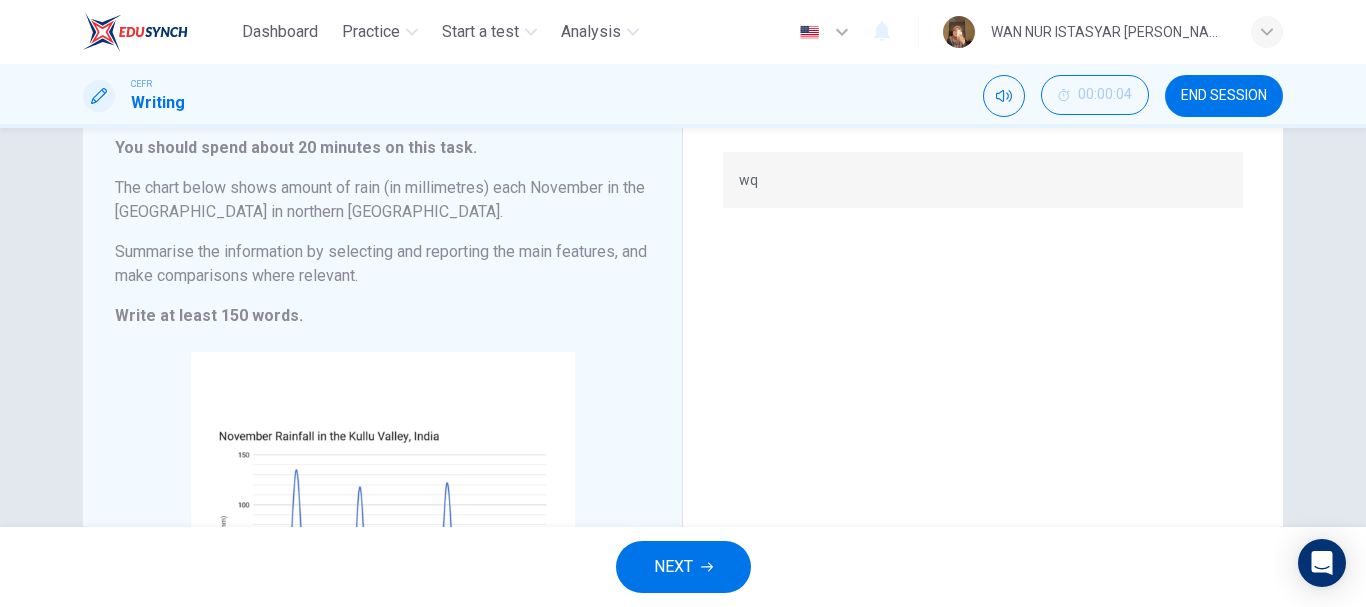 click on "NEXT" at bounding box center [683, 567] 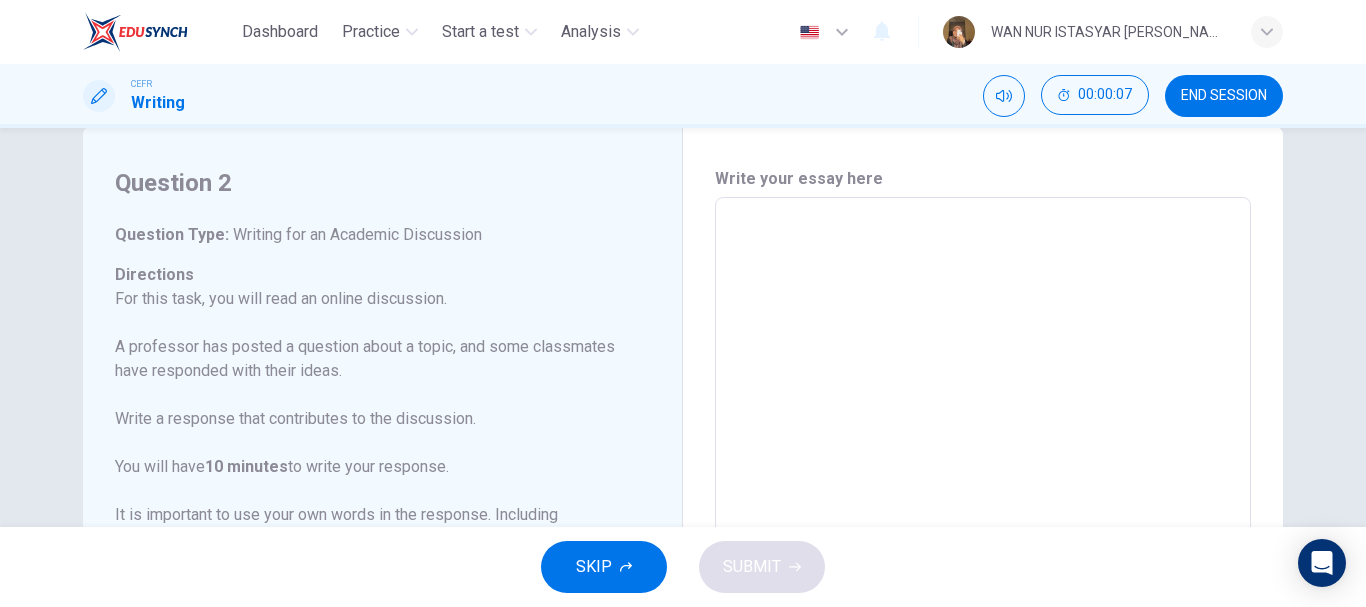 scroll, scrollTop: 0, scrollLeft: 0, axis: both 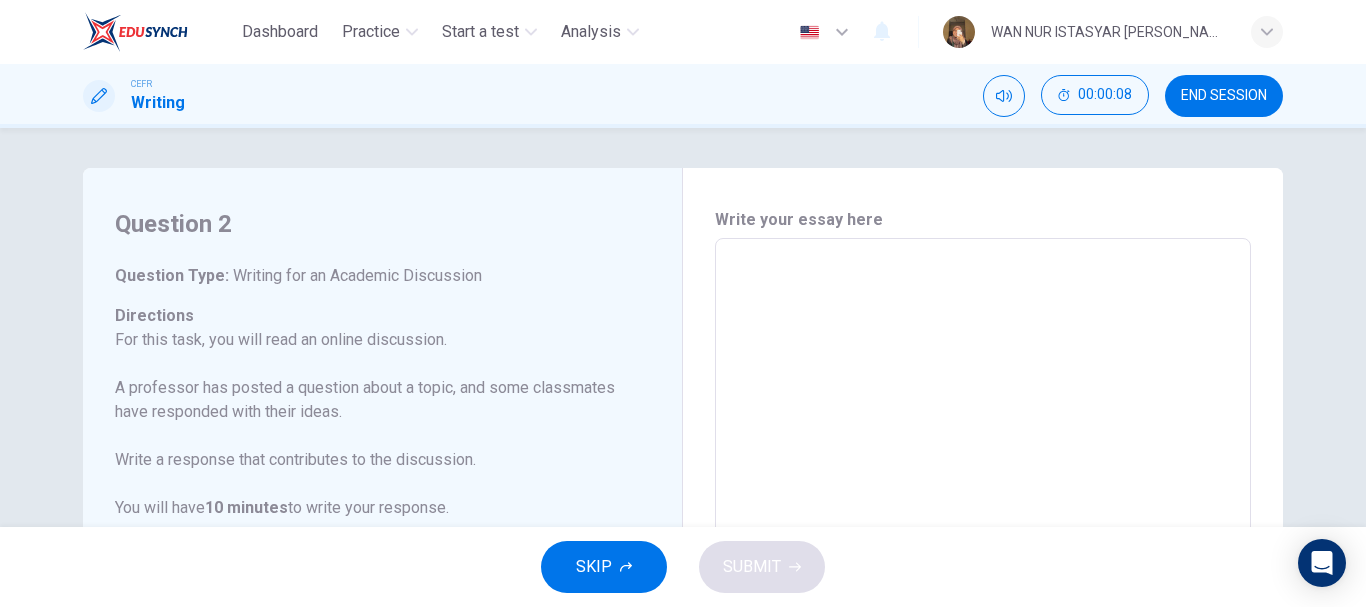 click at bounding box center (983, 572) 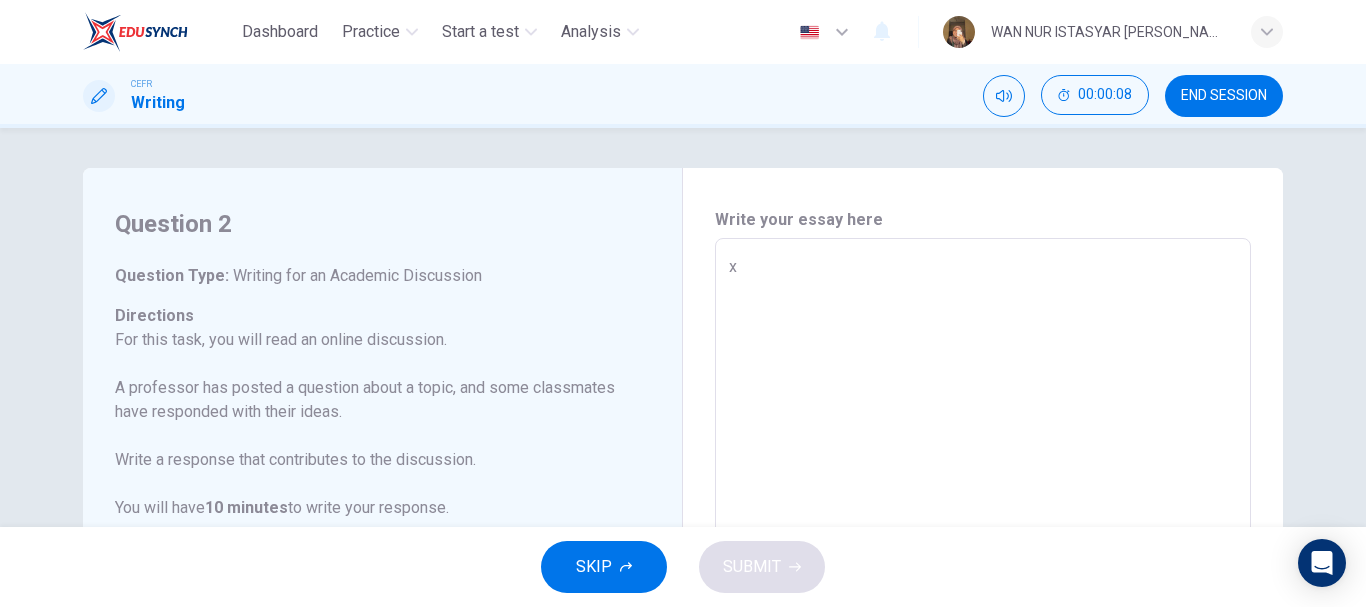 type on "xs" 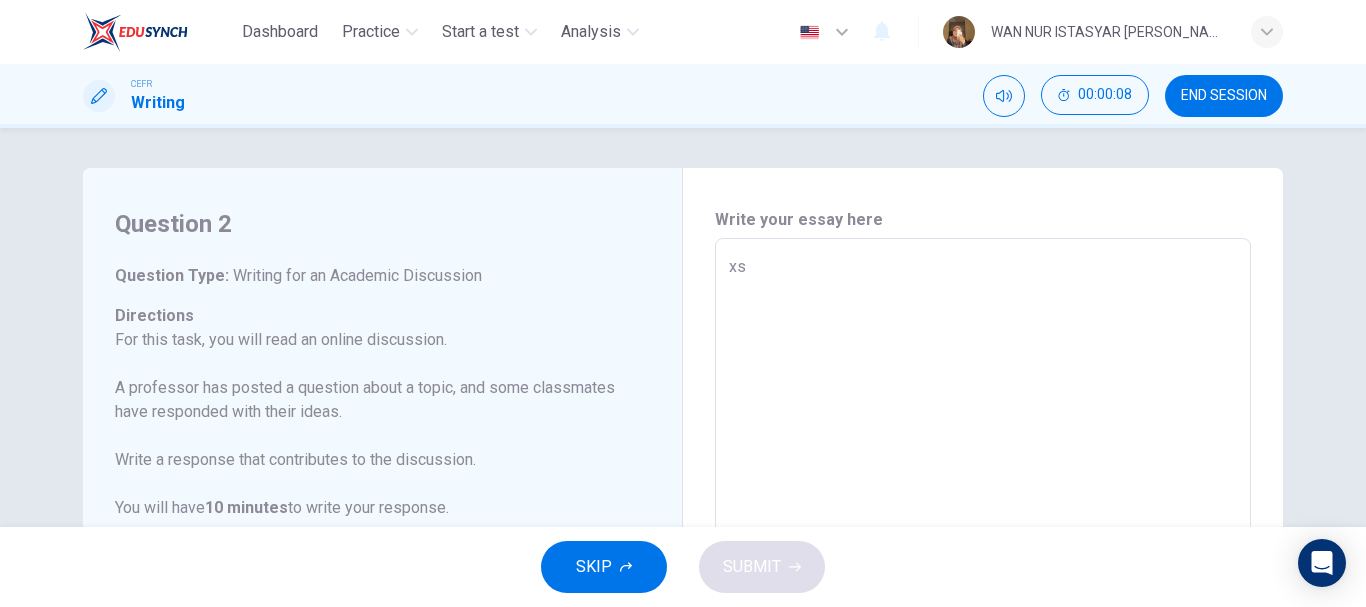 type on "x" 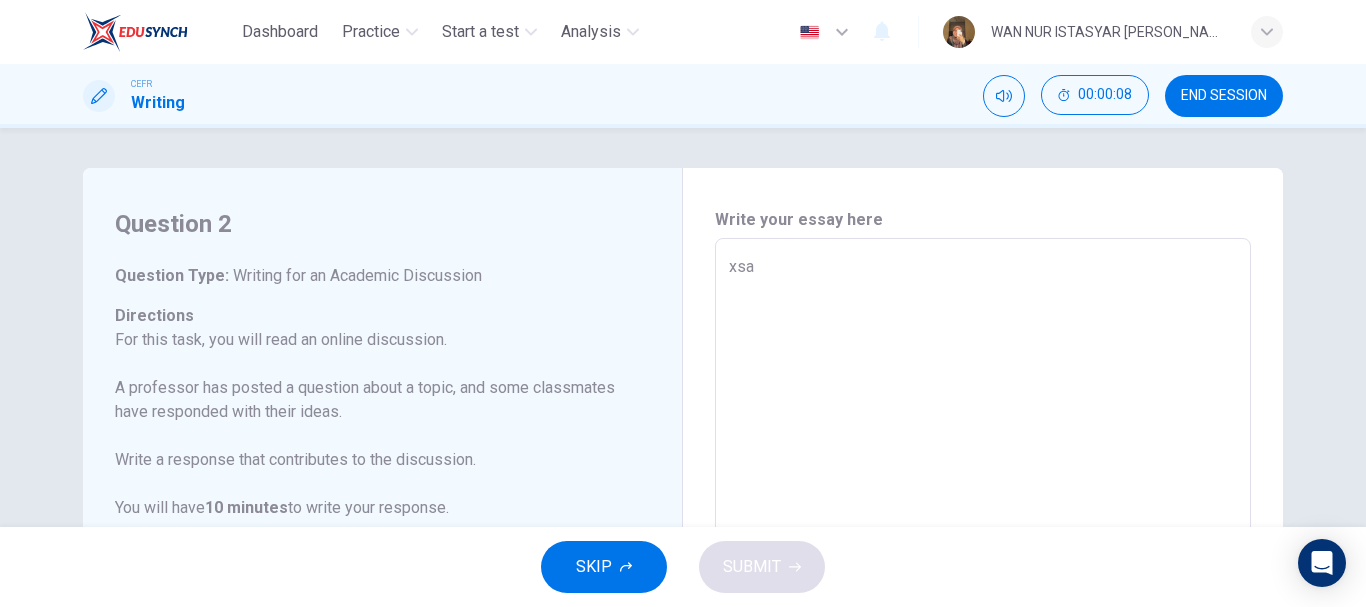 type on "x" 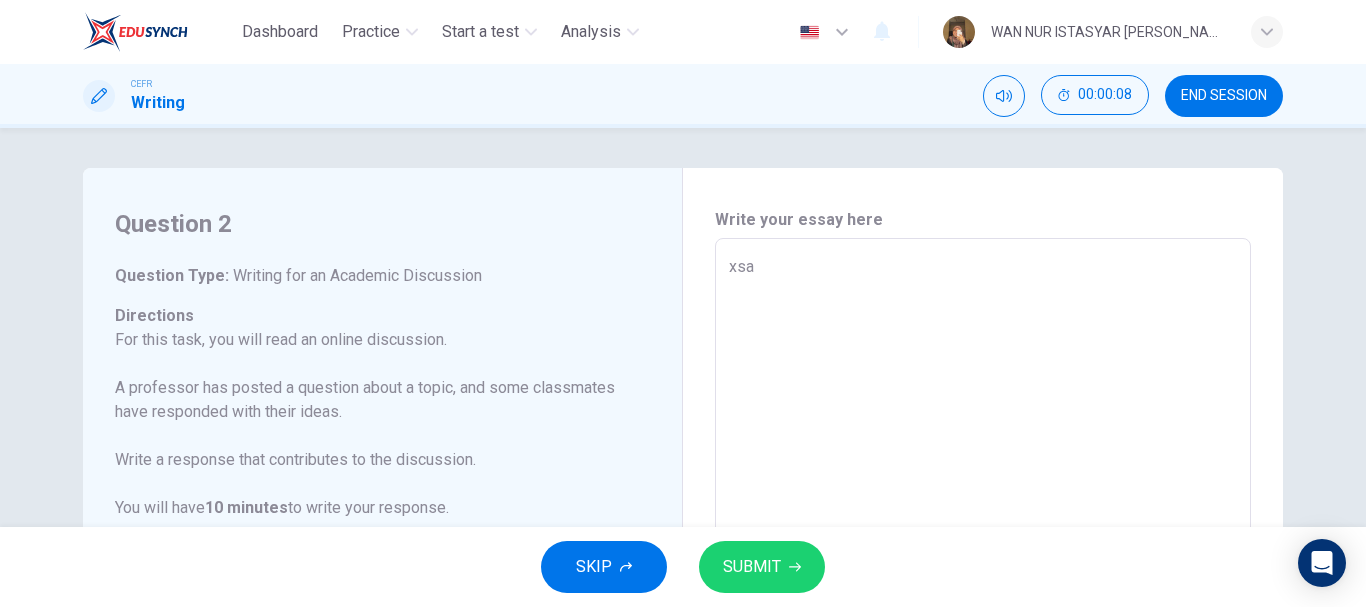 type on "xsas" 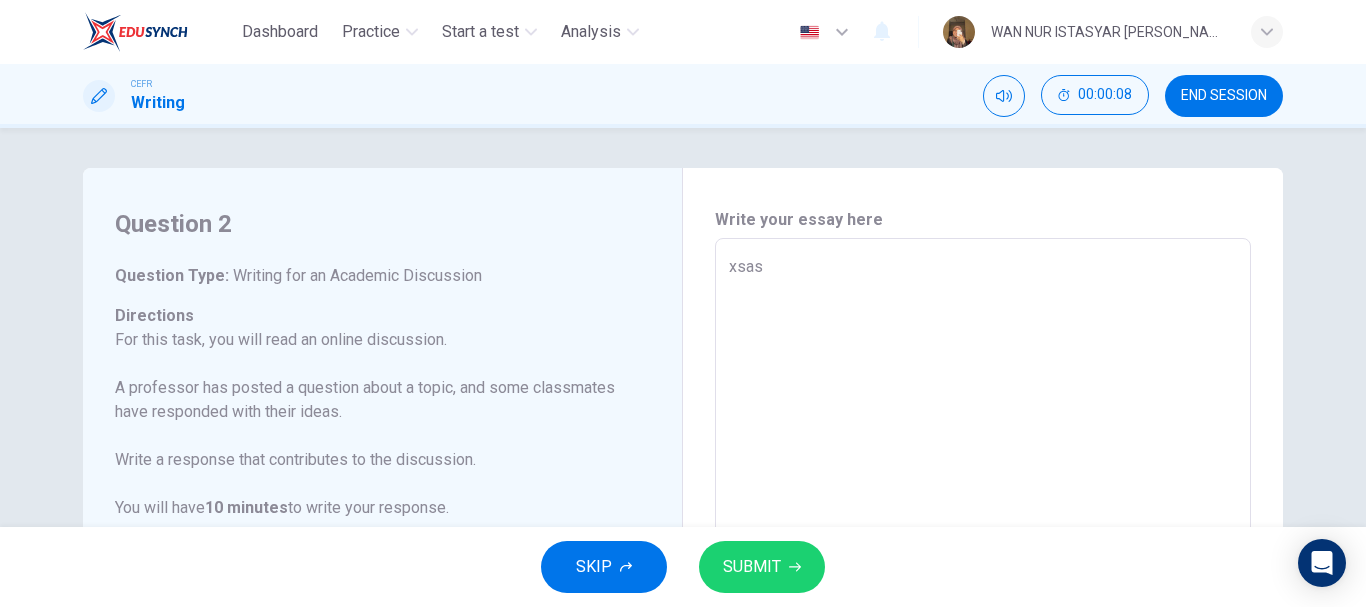 type on "x" 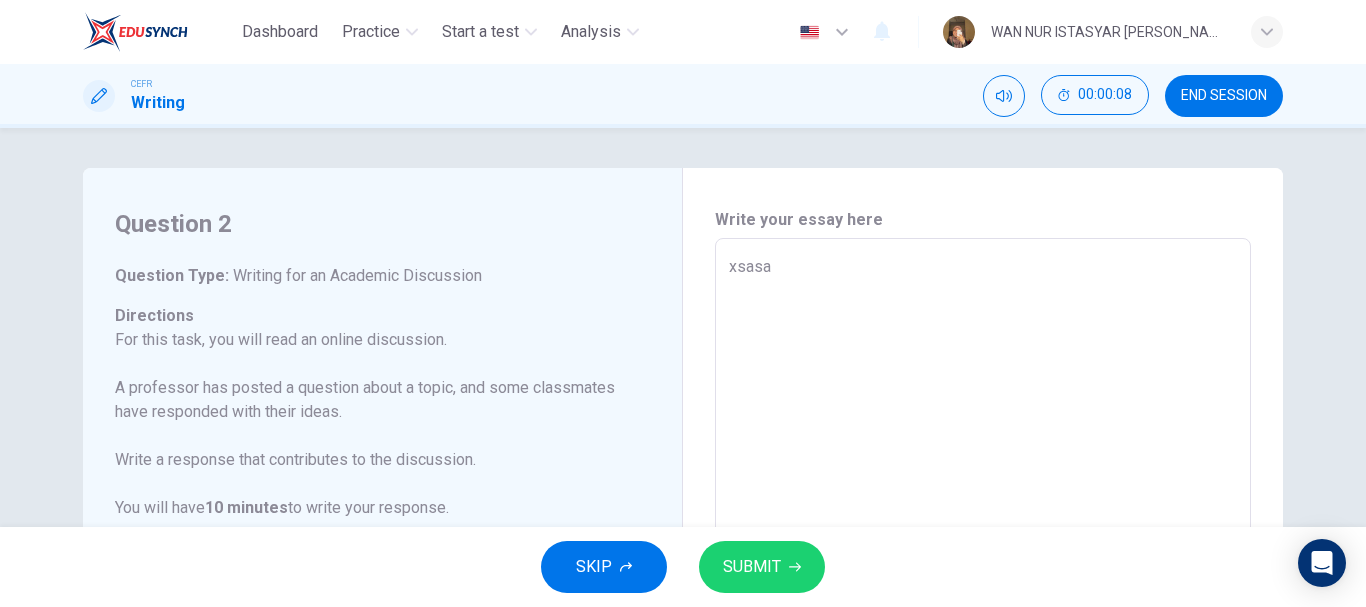 type on "x" 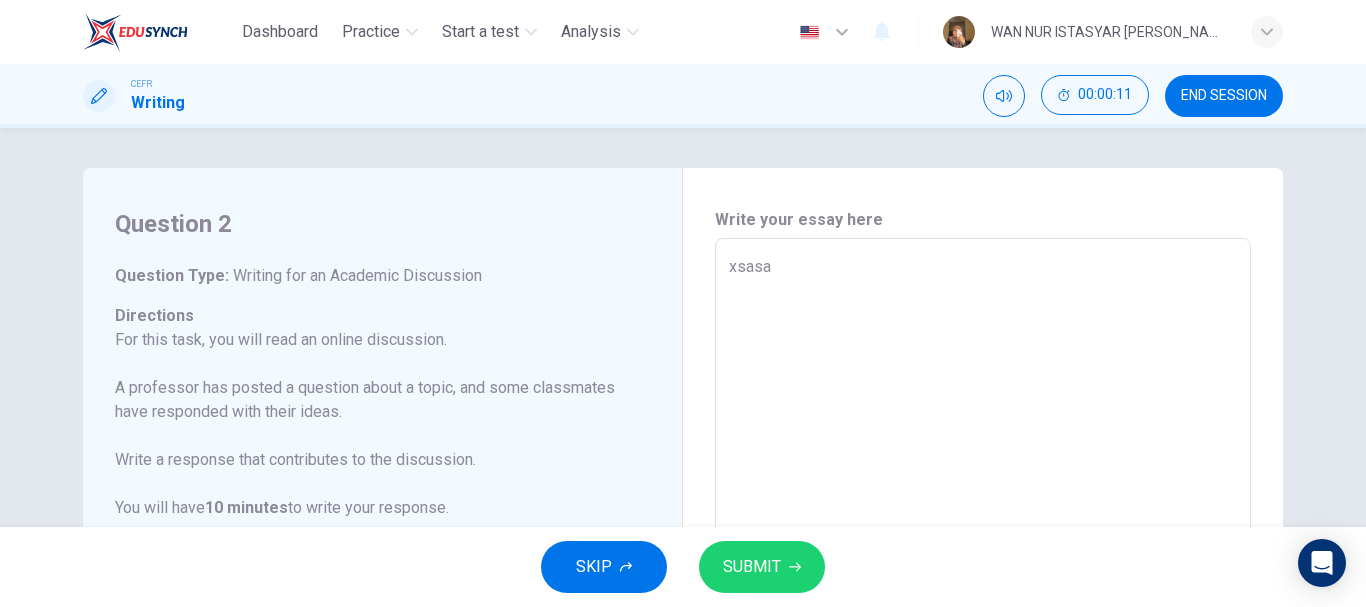 type on "xsasa" 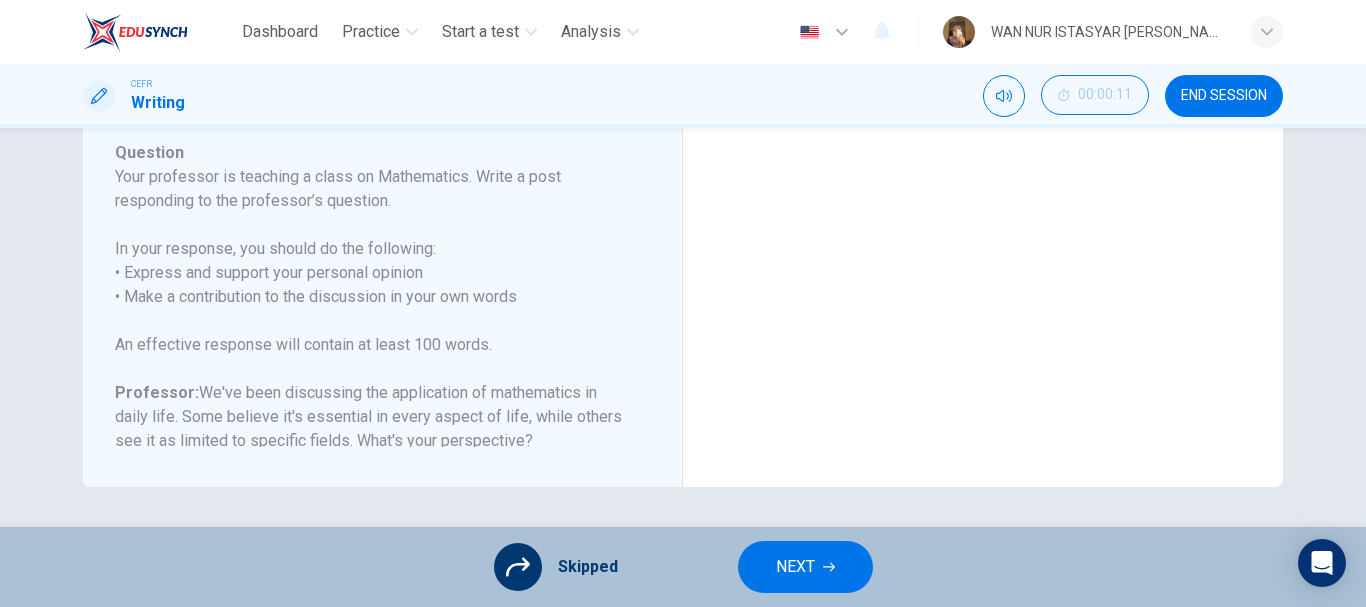 scroll, scrollTop: 0, scrollLeft: 0, axis: both 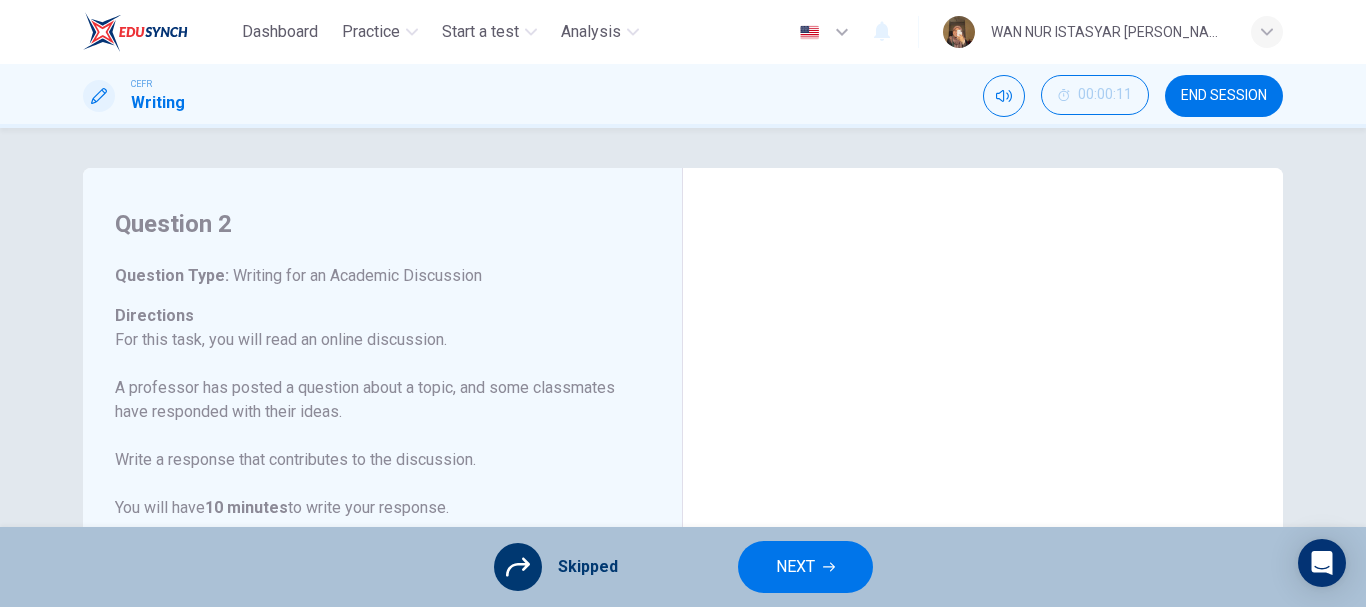 click on "NEXT" at bounding box center (805, 567) 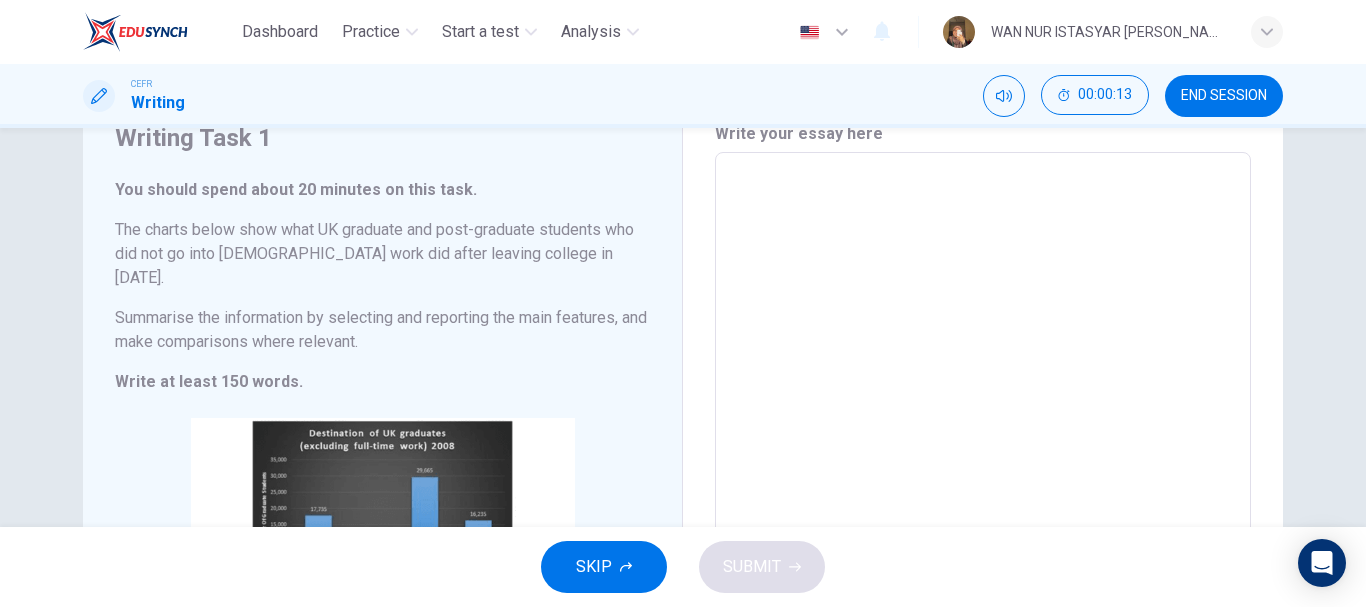scroll, scrollTop: 150, scrollLeft: 0, axis: vertical 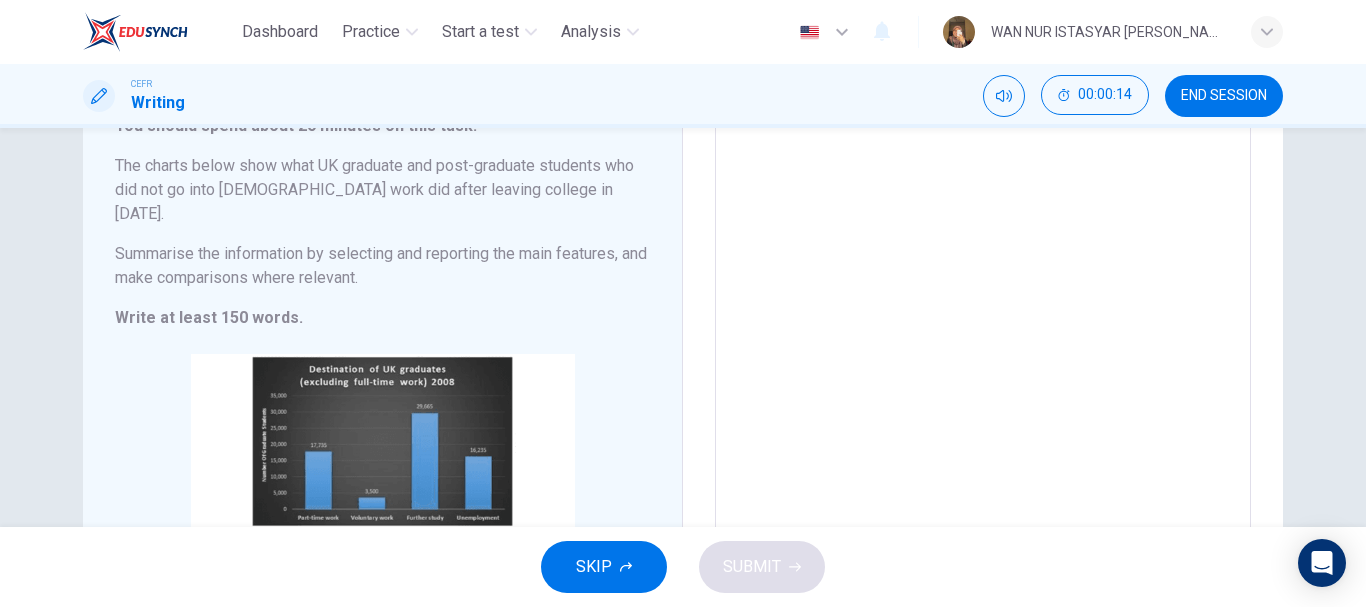 click on "SKIP" at bounding box center [594, 567] 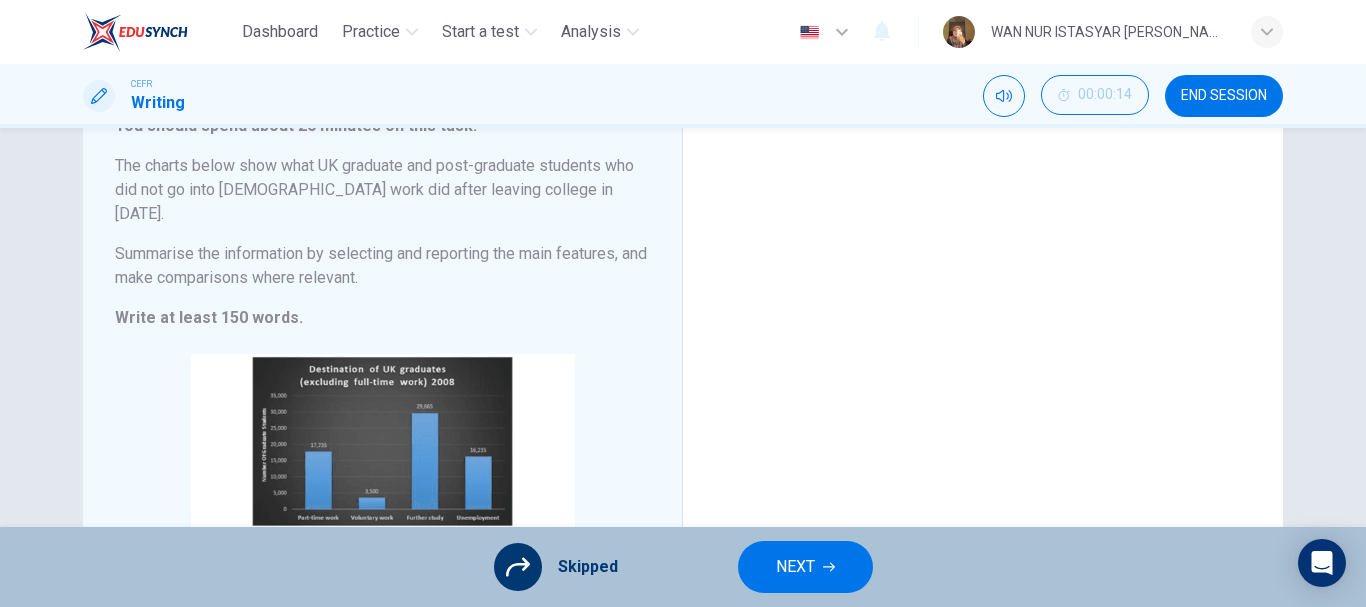 click on "NEXT" at bounding box center (805, 567) 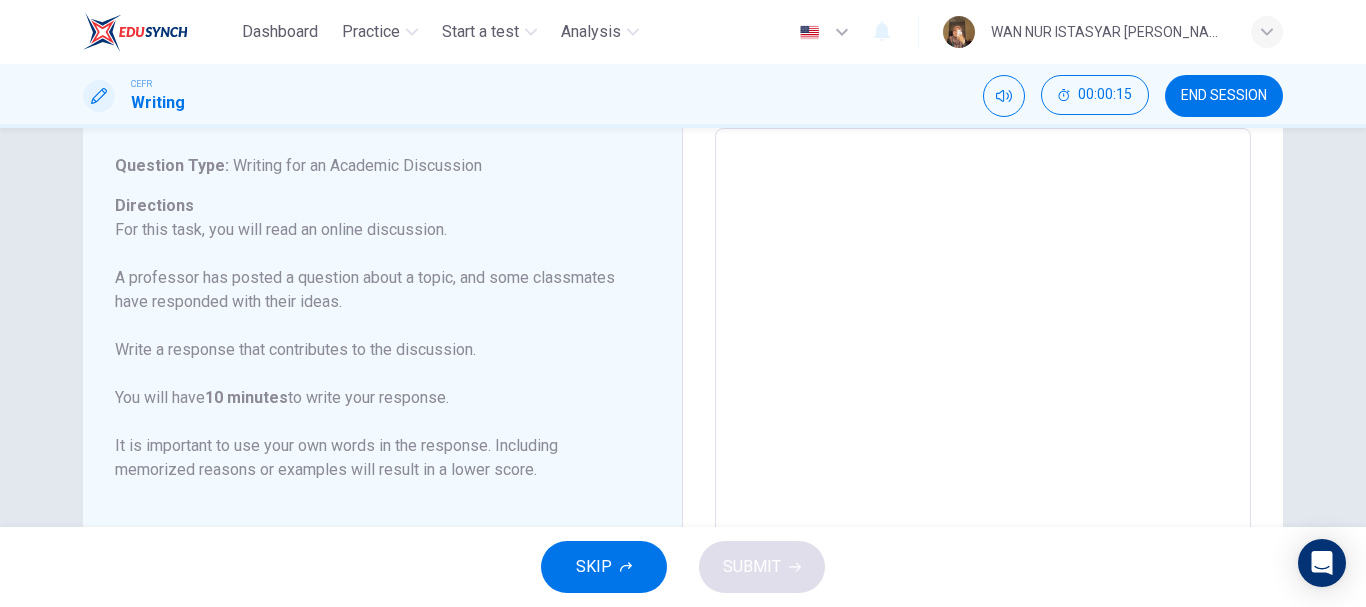 scroll, scrollTop: 117, scrollLeft: 0, axis: vertical 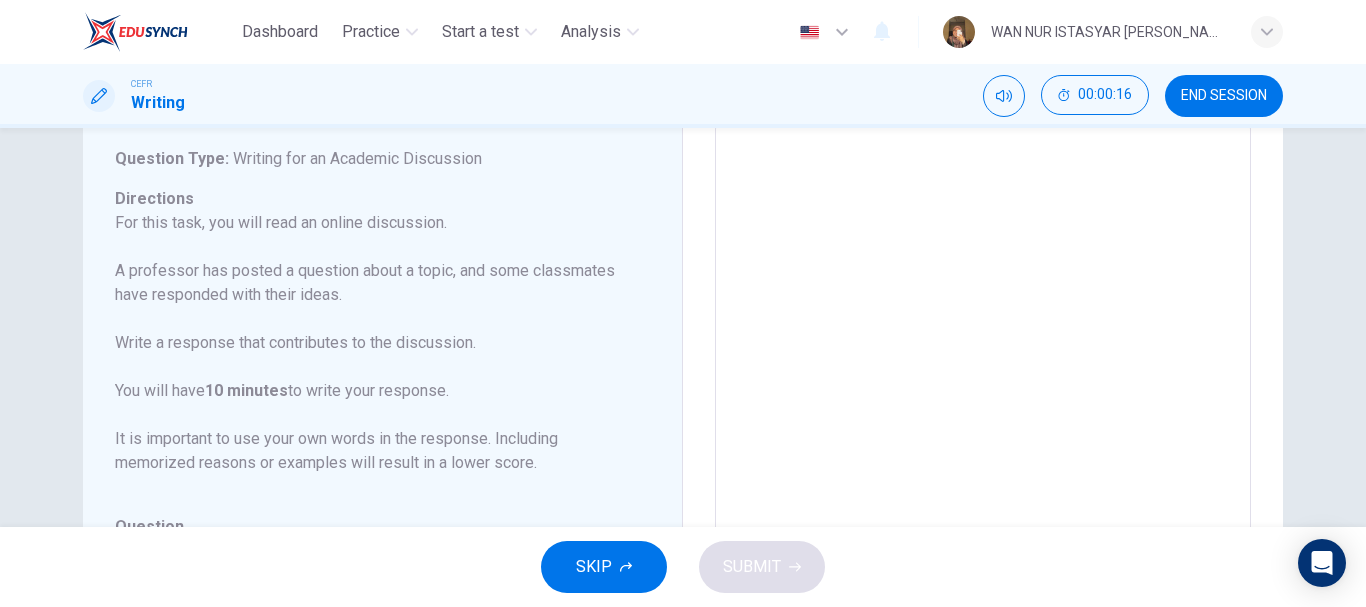 click on "SKIP" at bounding box center (604, 567) 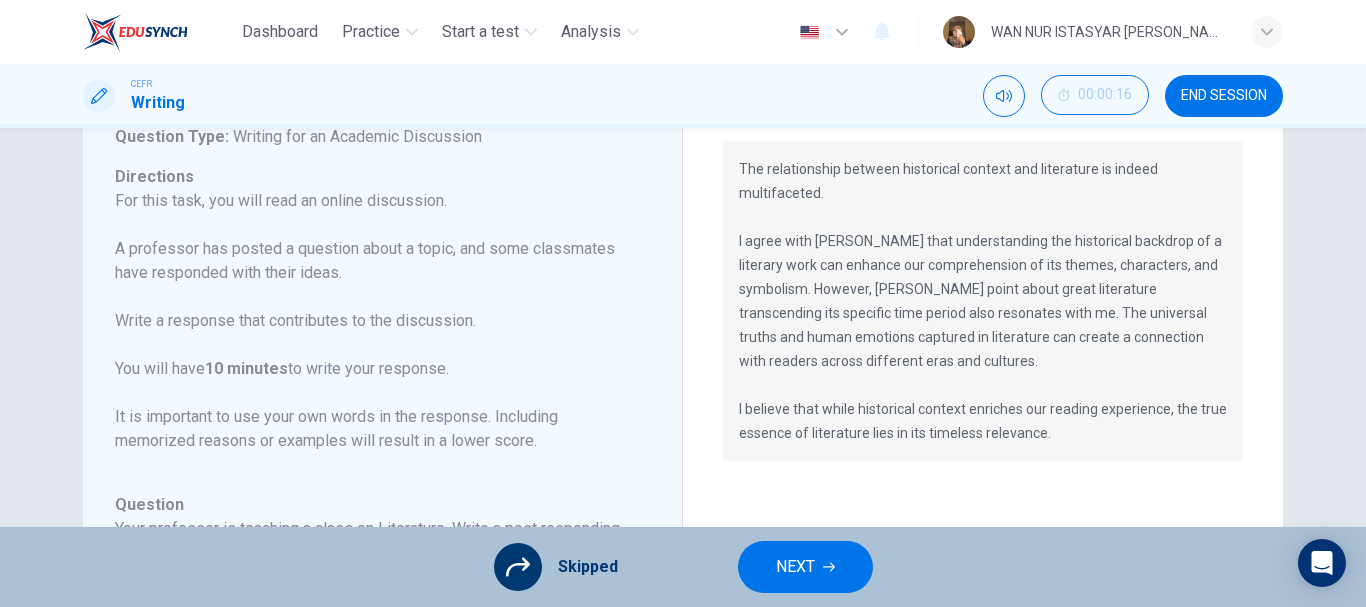 scroll, scrollTop: 67, scrollLeft: 0, axis: vertical 